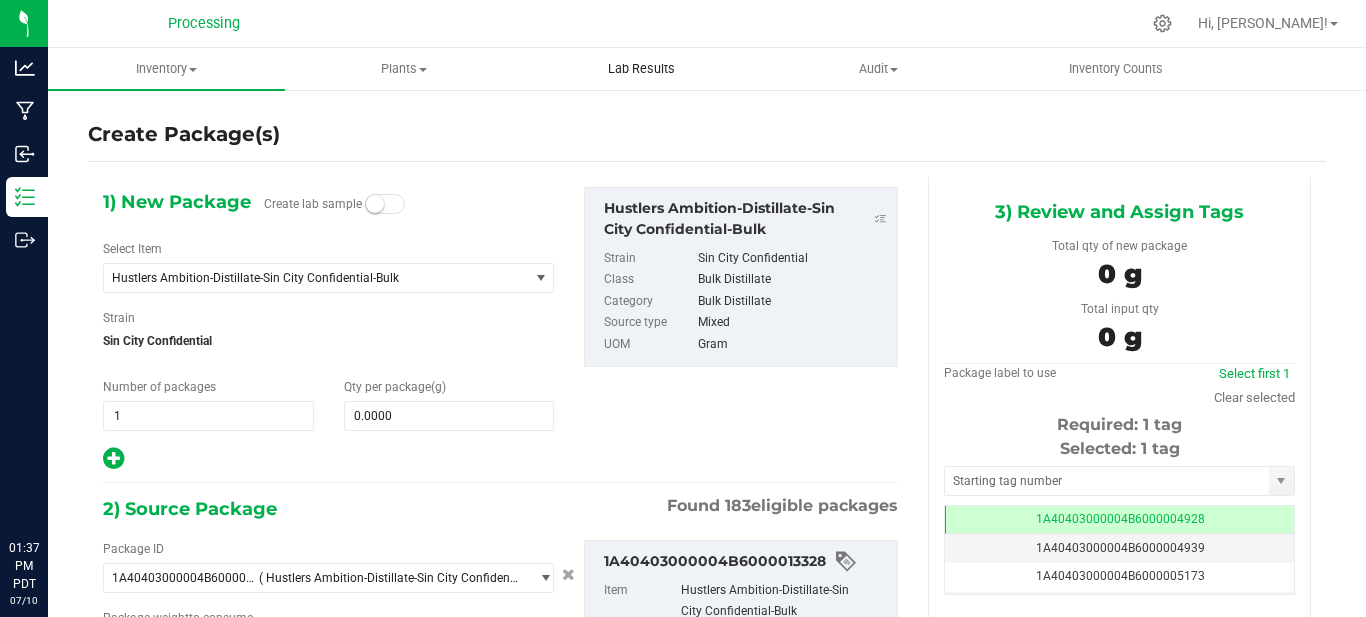 scroll, scrollTop: 0, scrollLeft: 0, axis: both 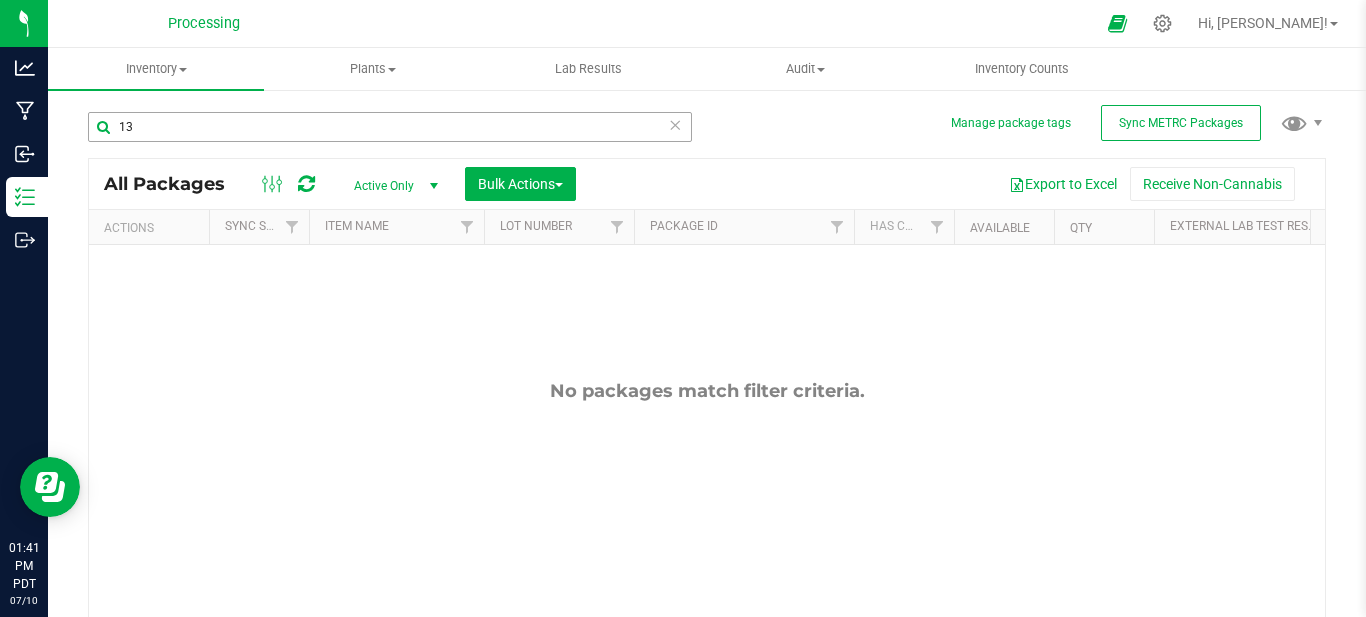 type on "1" 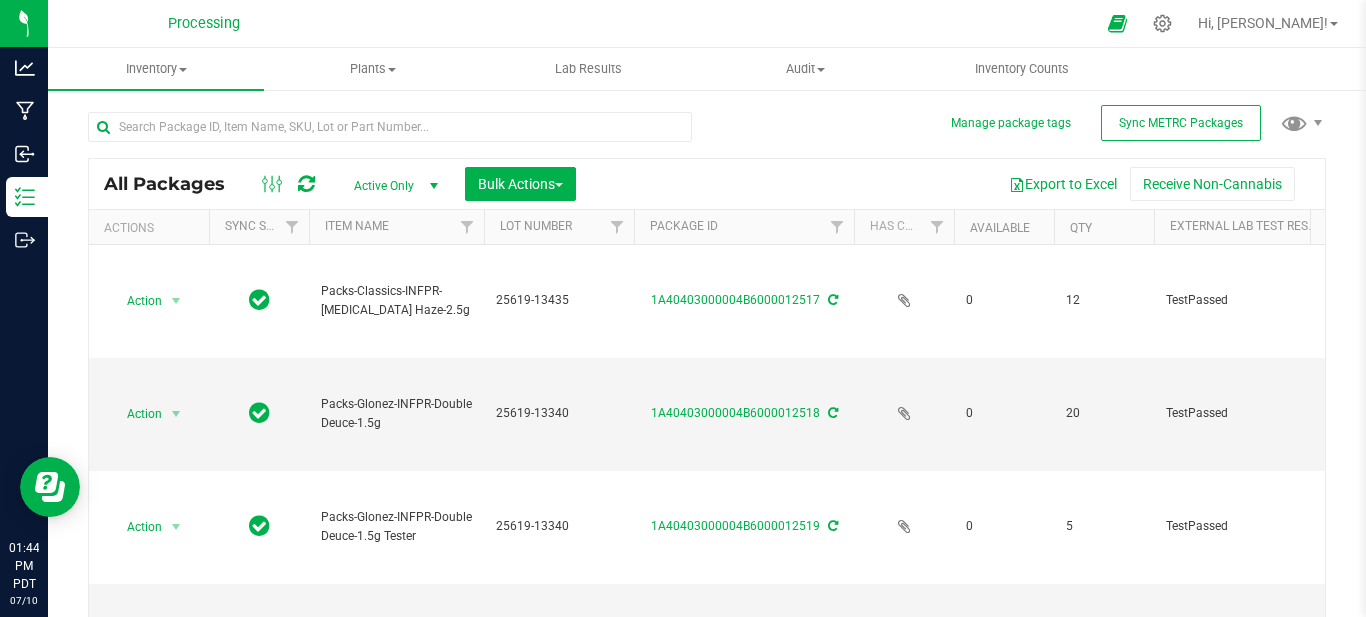 click on "Active Only" at bounding box center [392, 186] 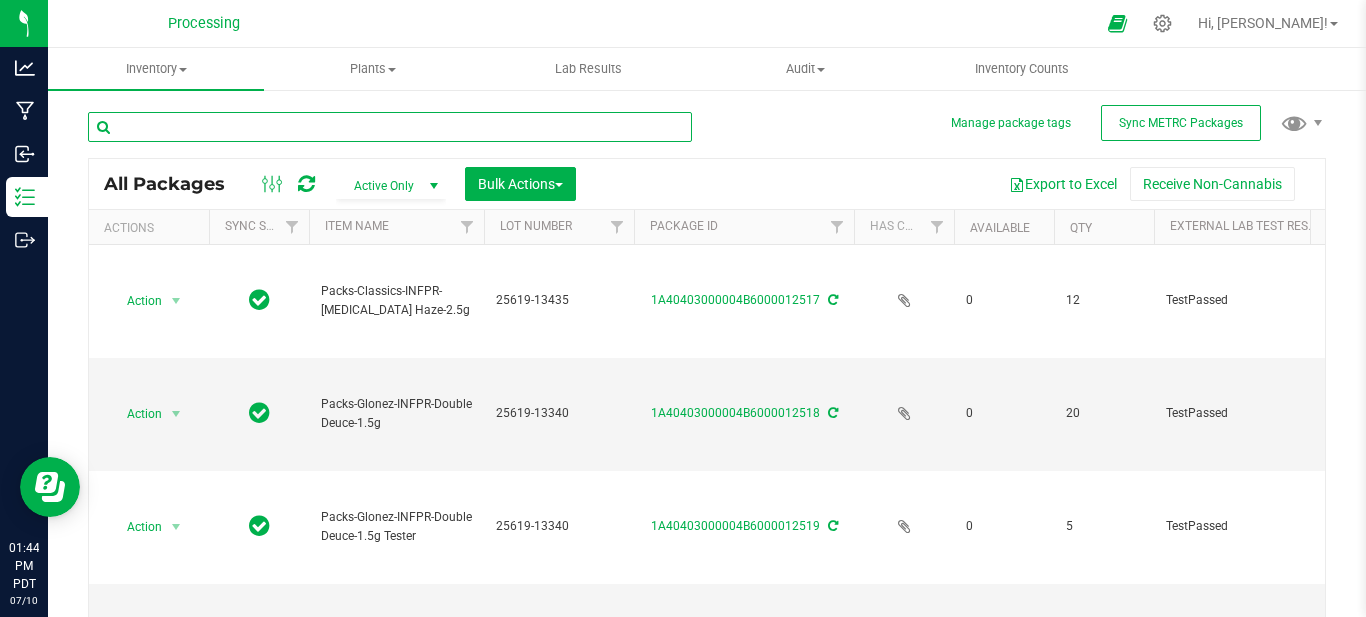 click at bounding box center [390, 127] 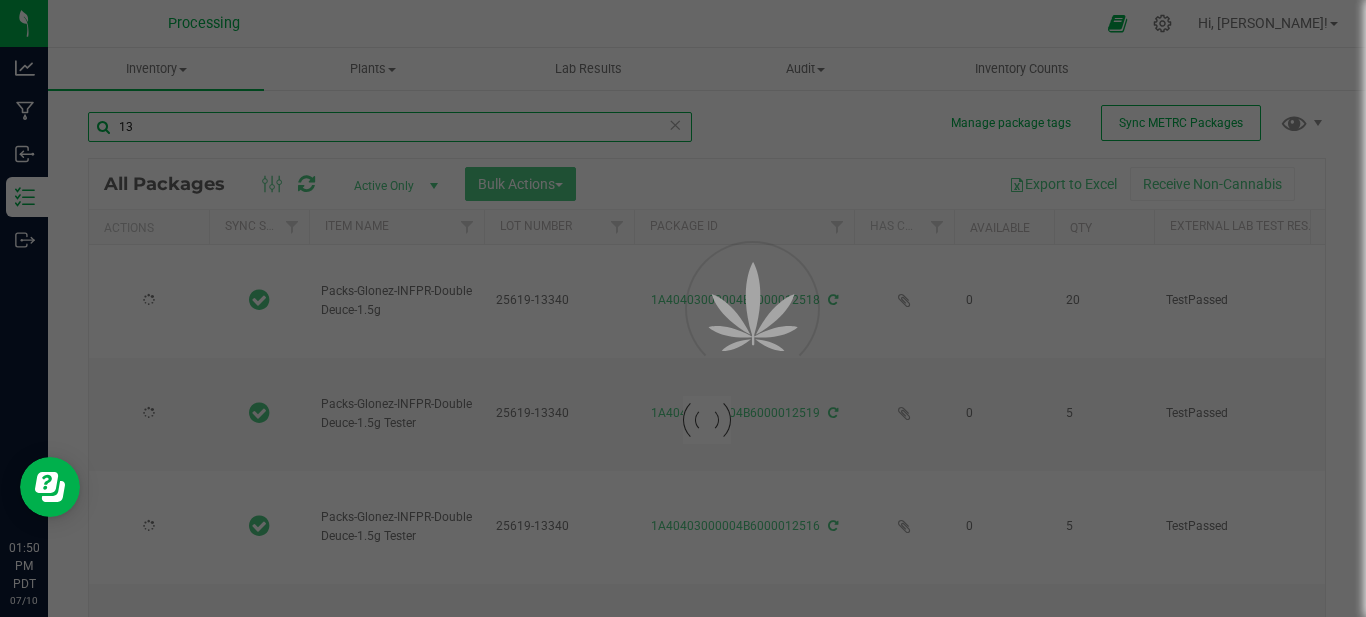 type on "1" 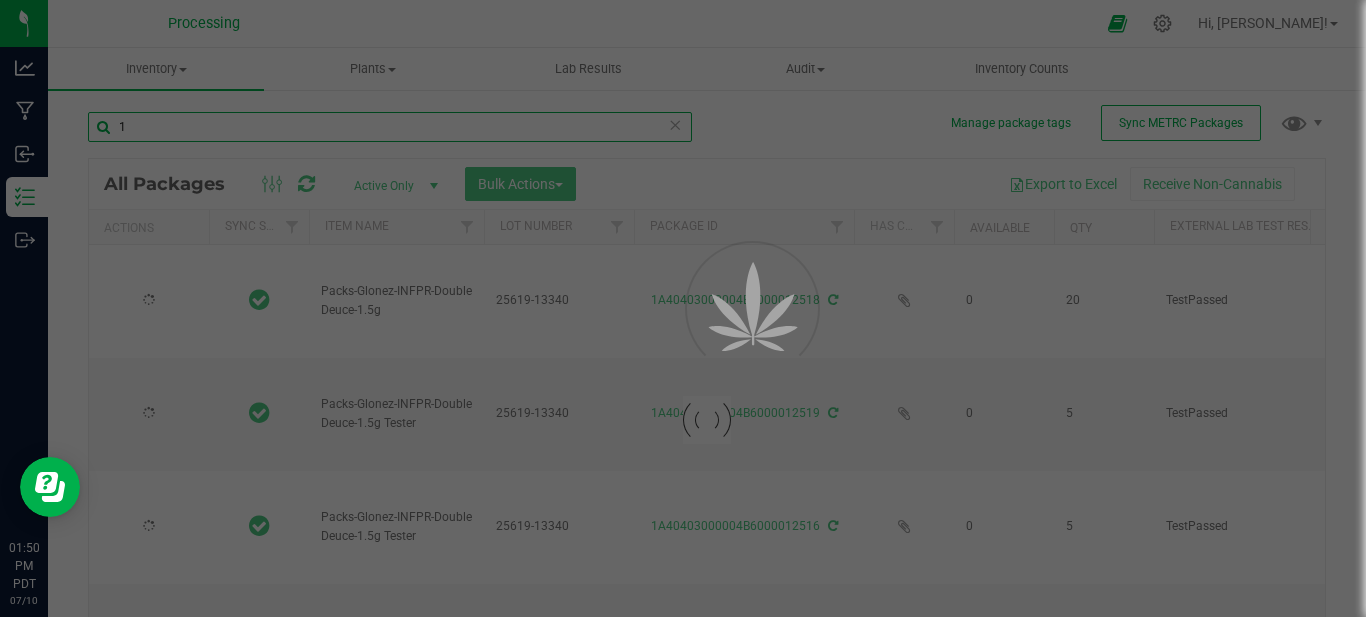 type on "[DATE]" 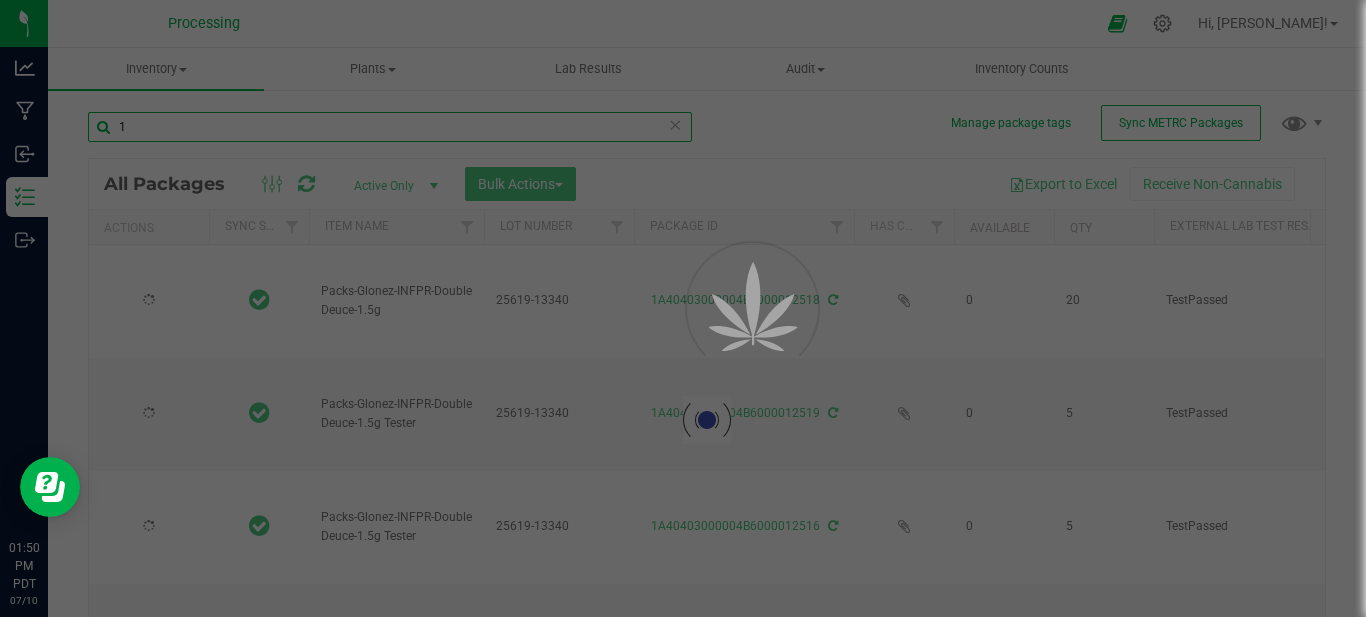 type on "[DATE]" 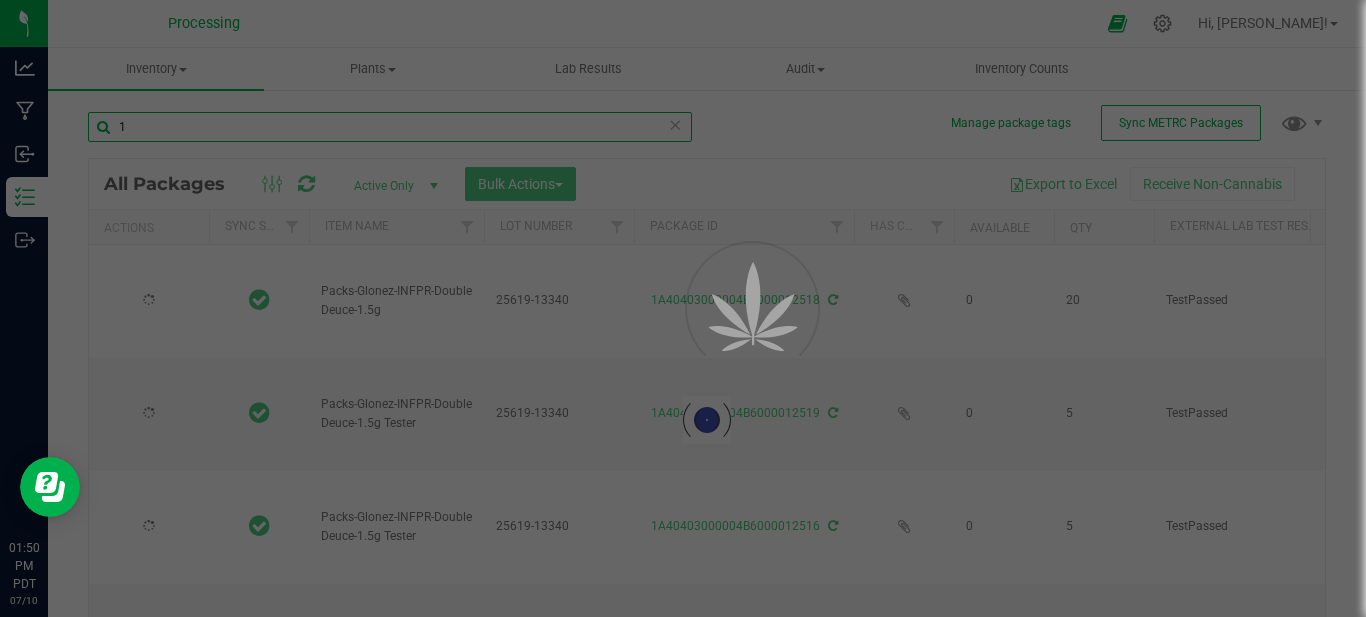 type on "[DATE]" 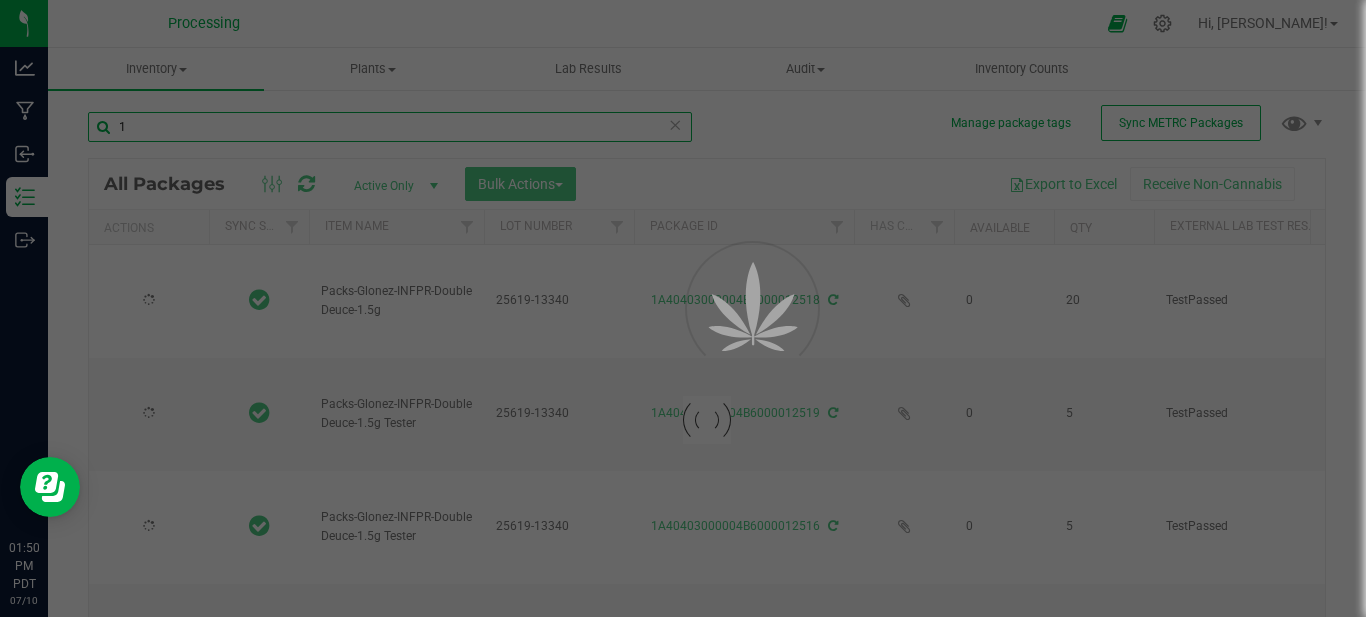 type on "[DATE]" 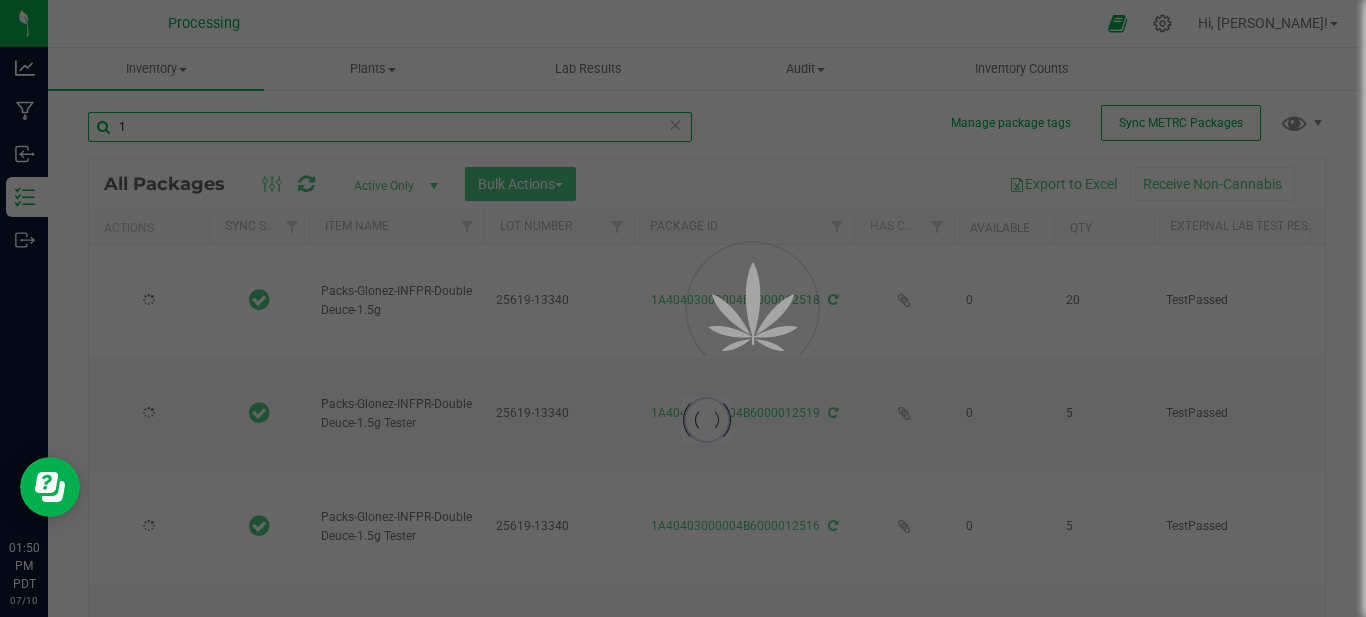 type on "[DATE]" 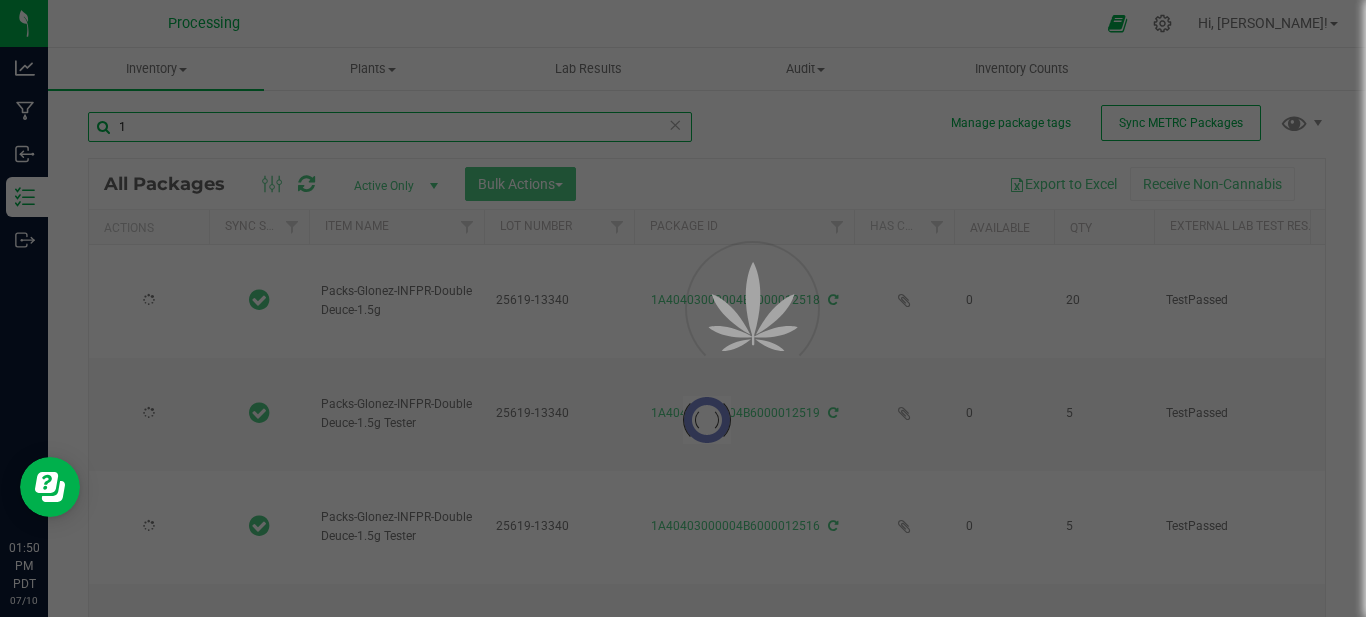 type on "[DATE]" 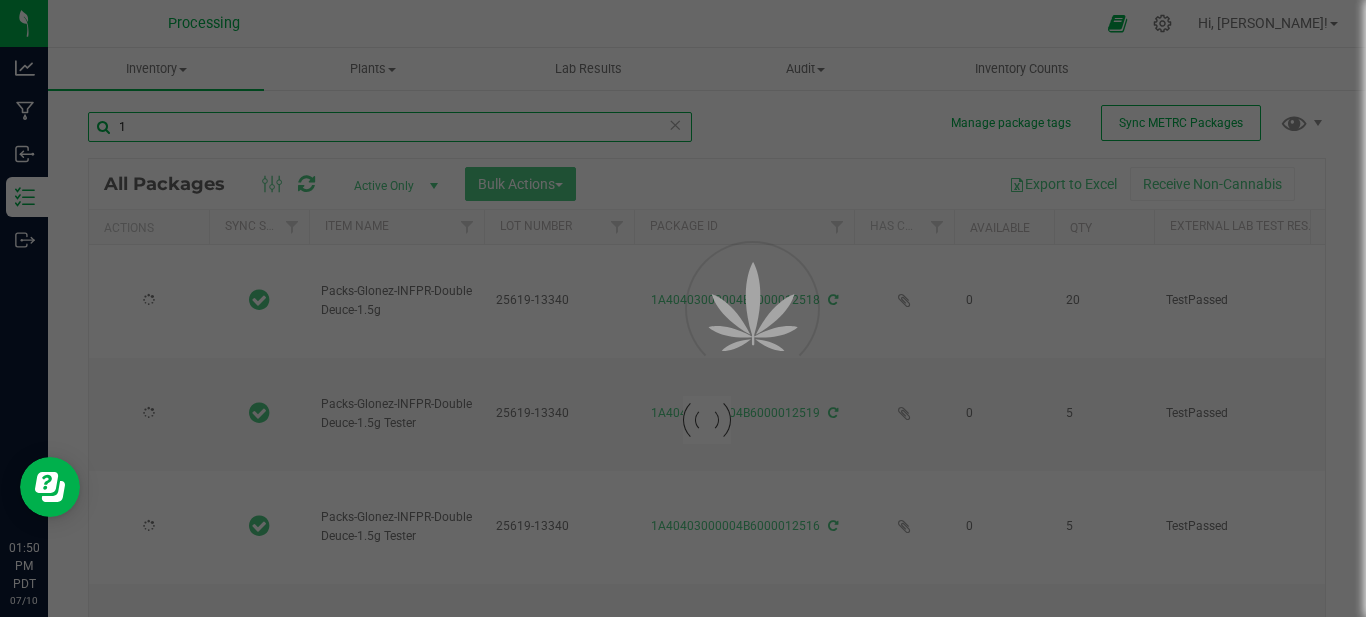type on "[DATE]" 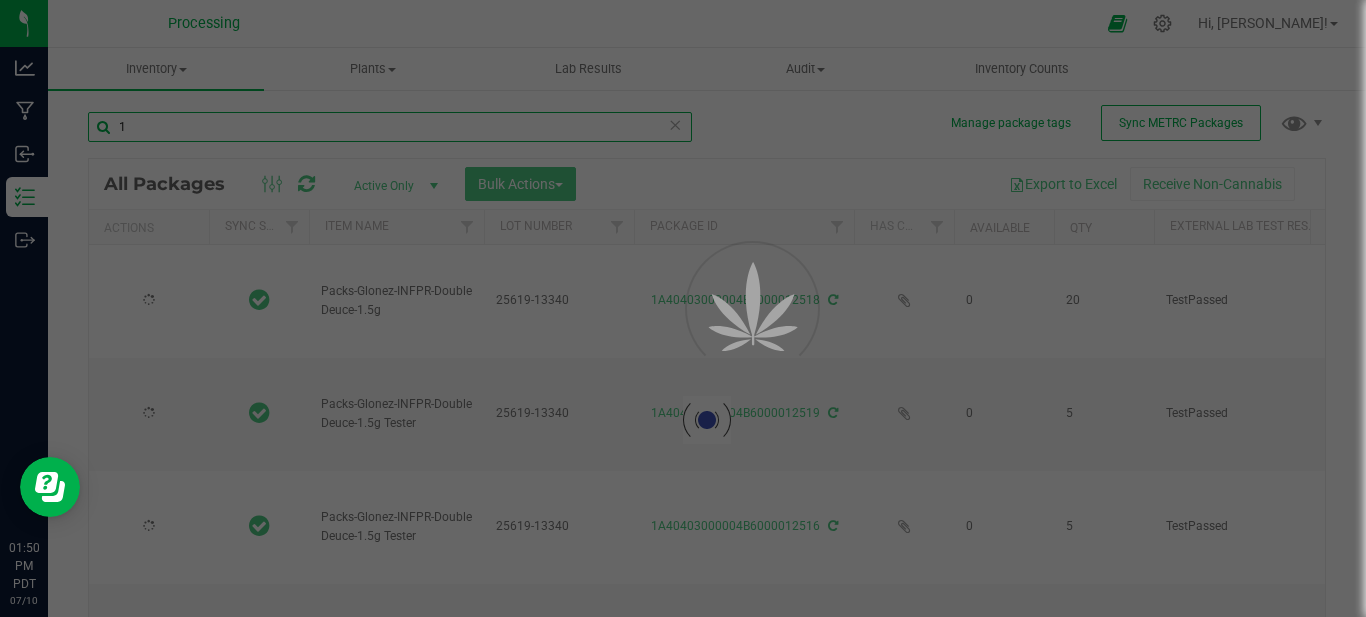 type on "[DATE]" 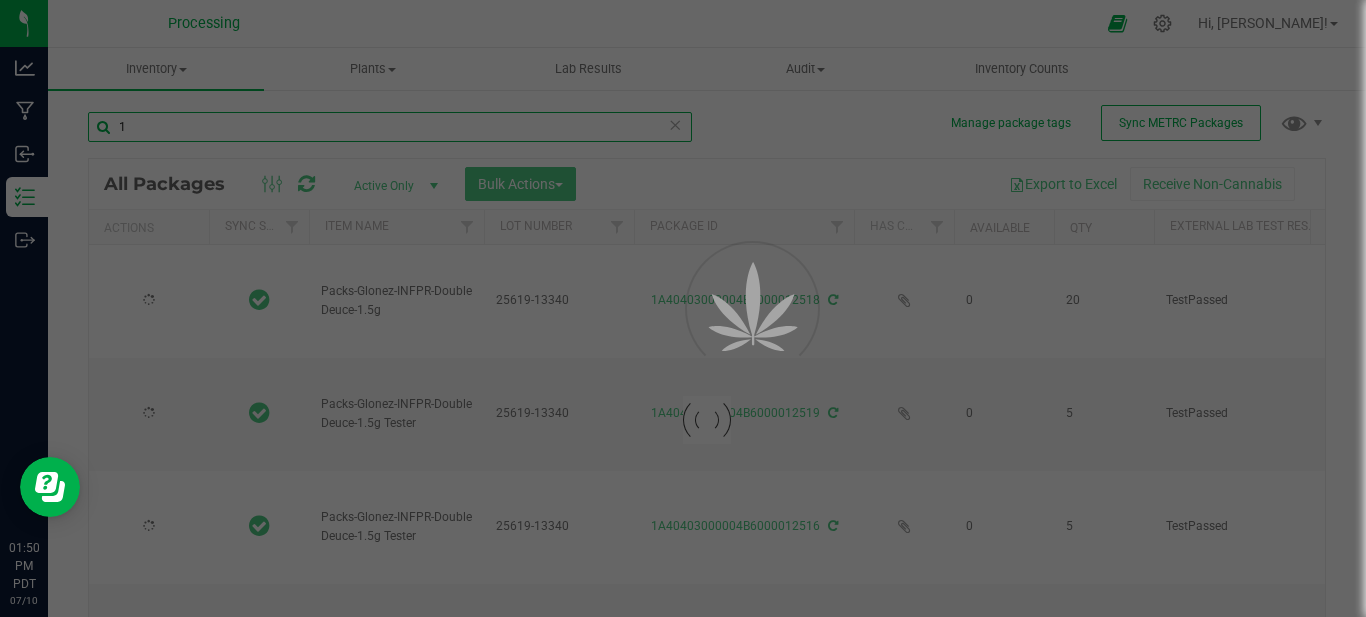 type on "[DATE]" 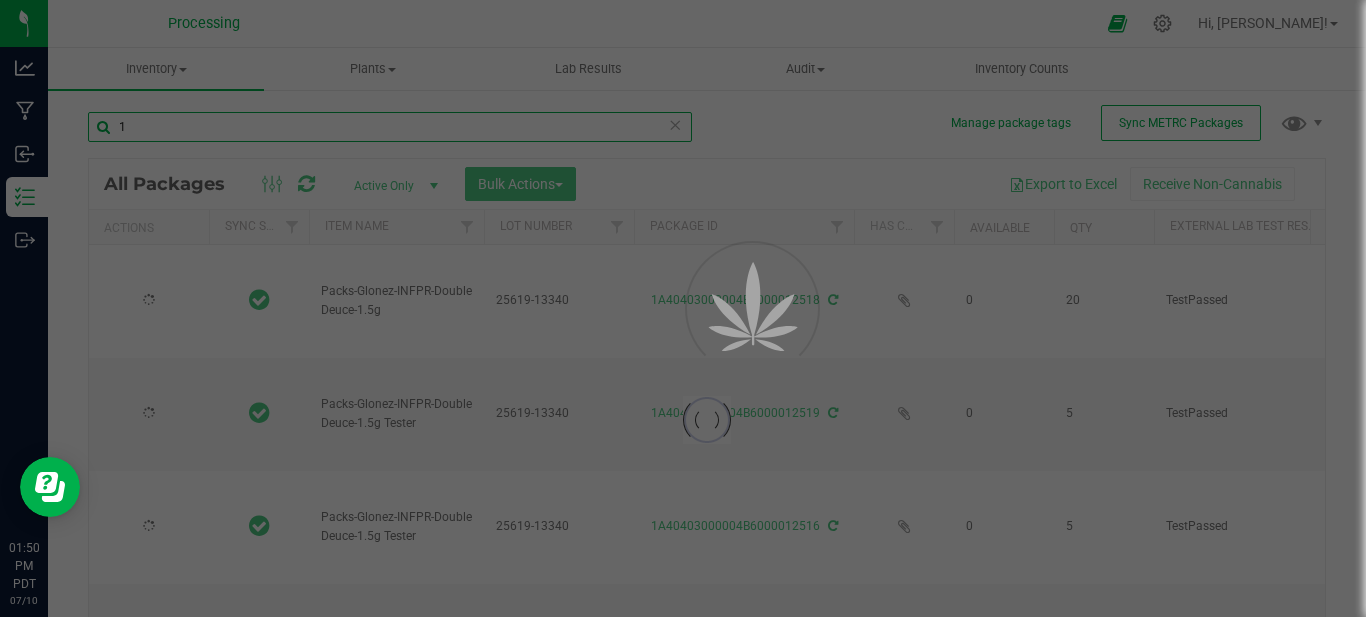 type on "[DATE]" 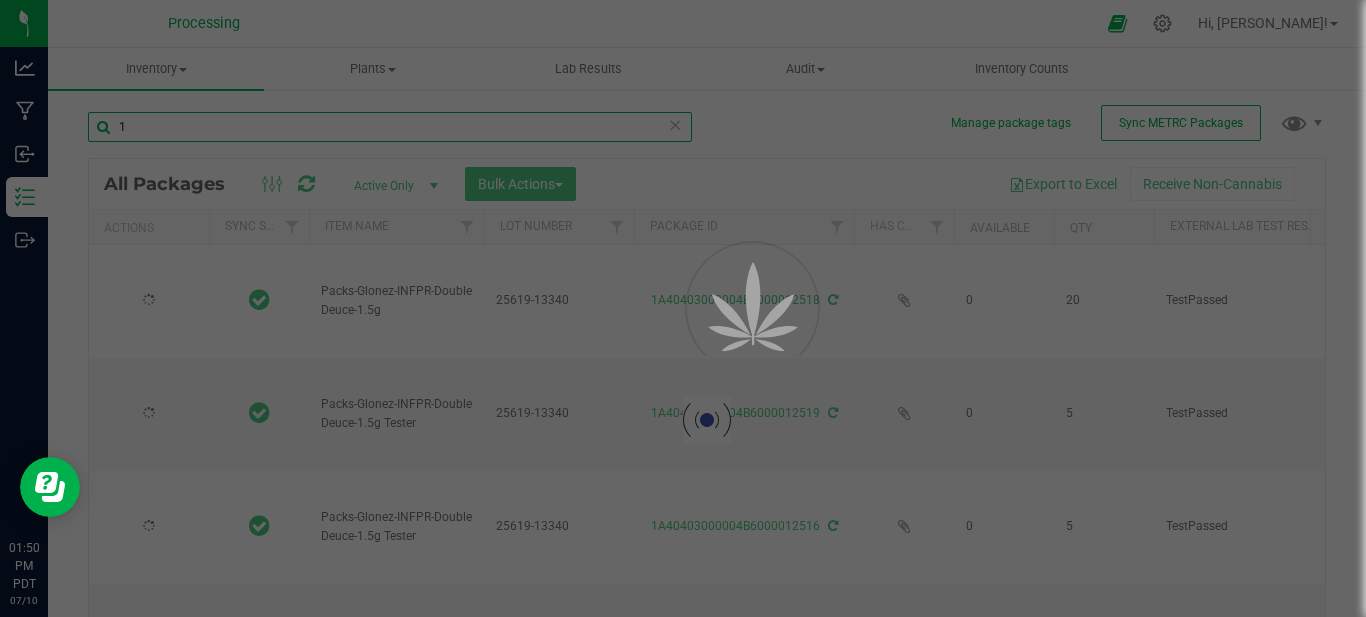 type on "[DATE]" 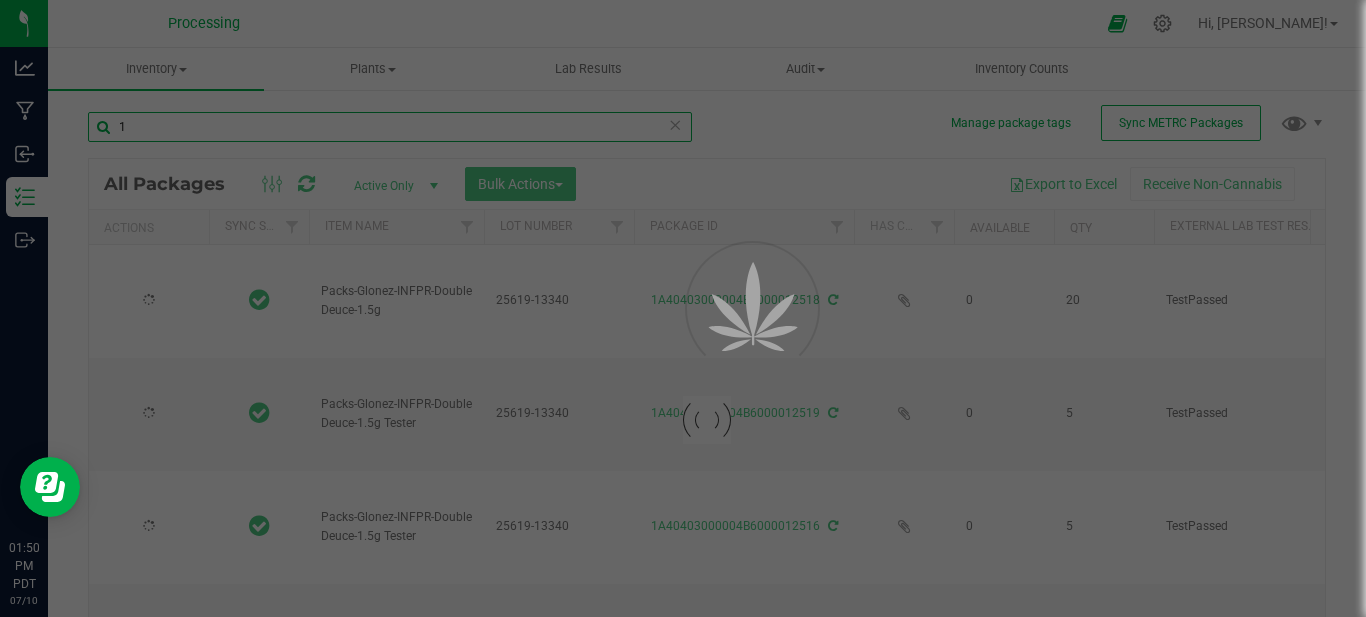 type on "[DATE]" 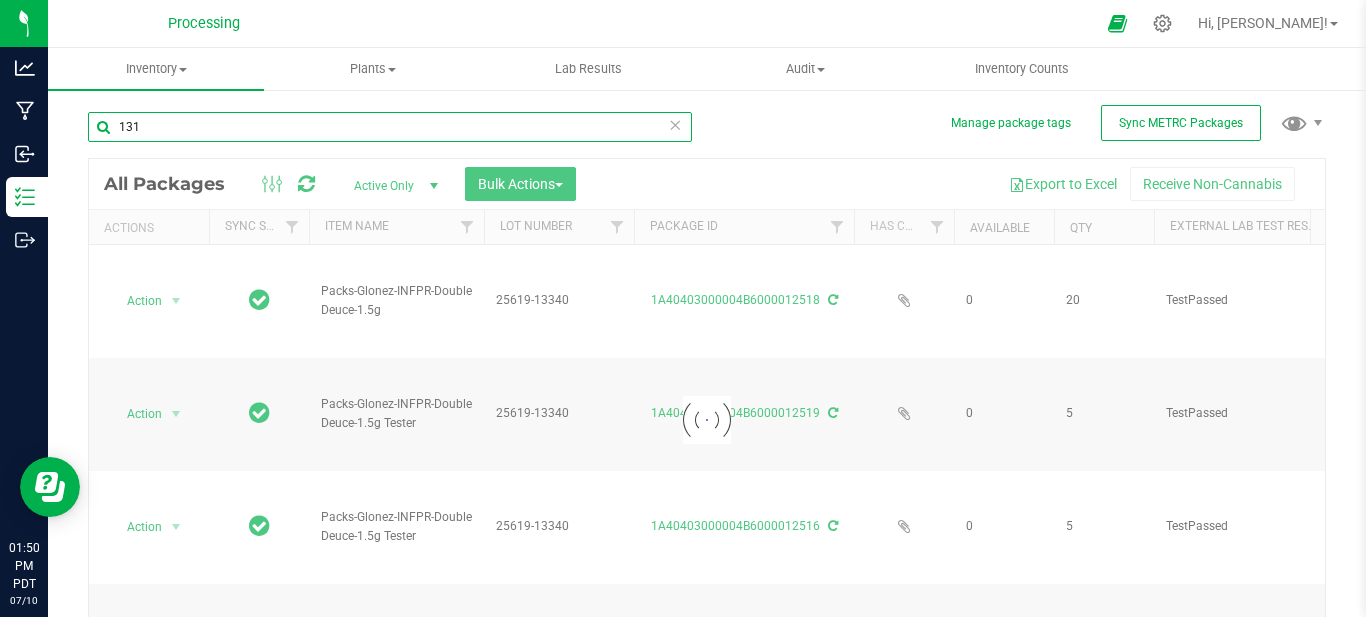 type on "1318" 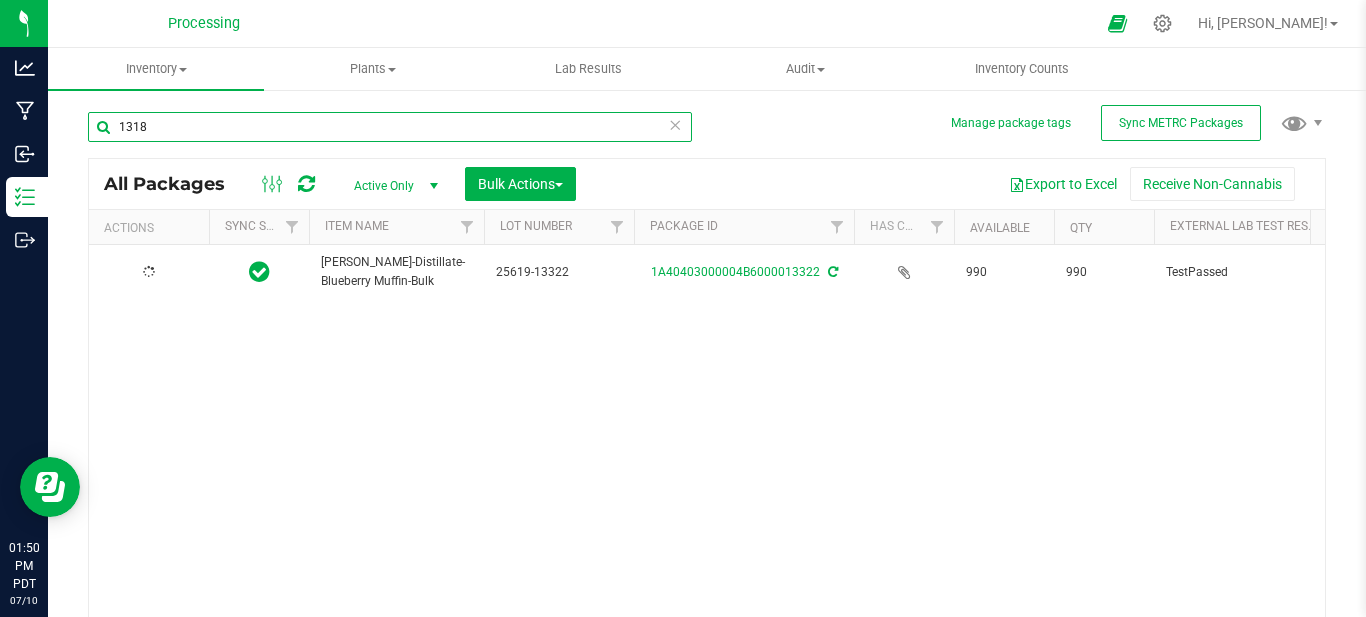 type on "[DATE]" 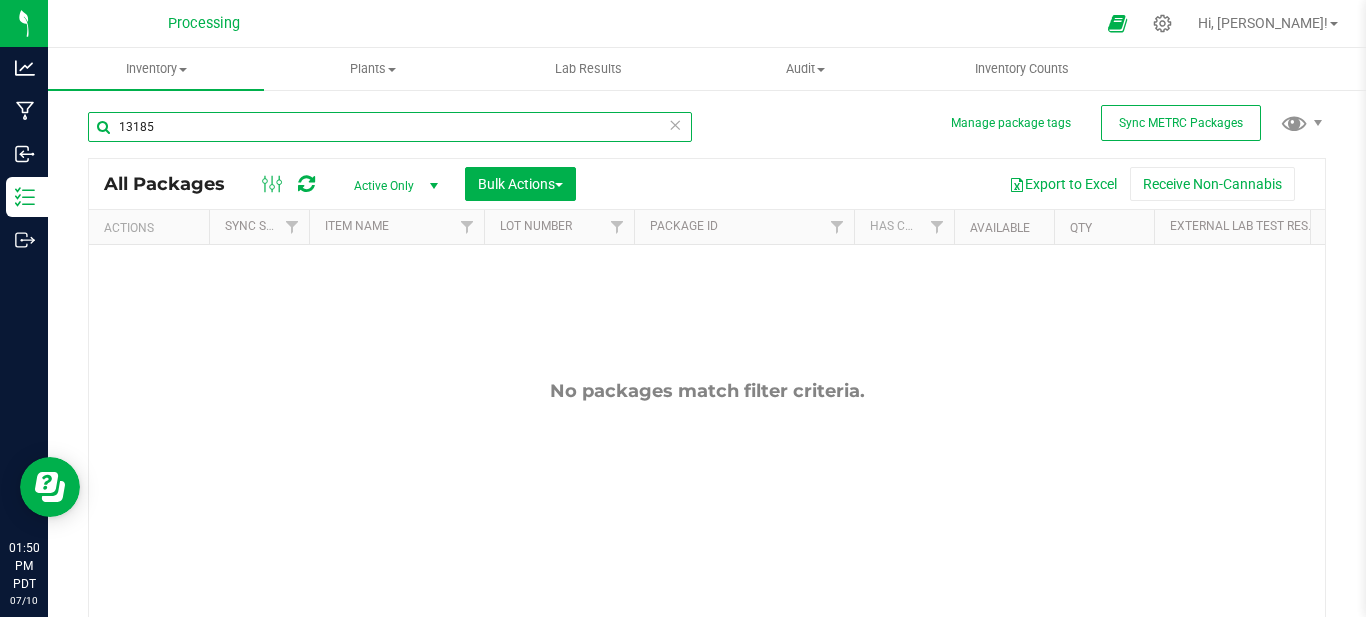 type on "13185" 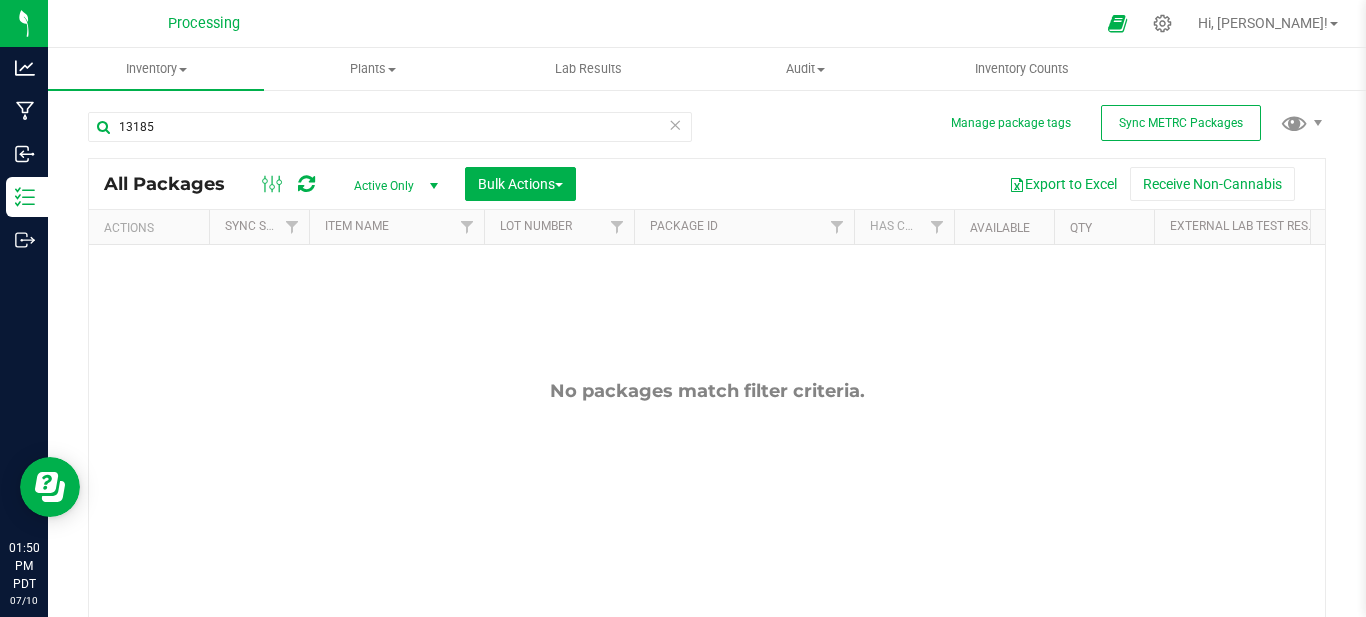 click at bounding box center (434, 186) 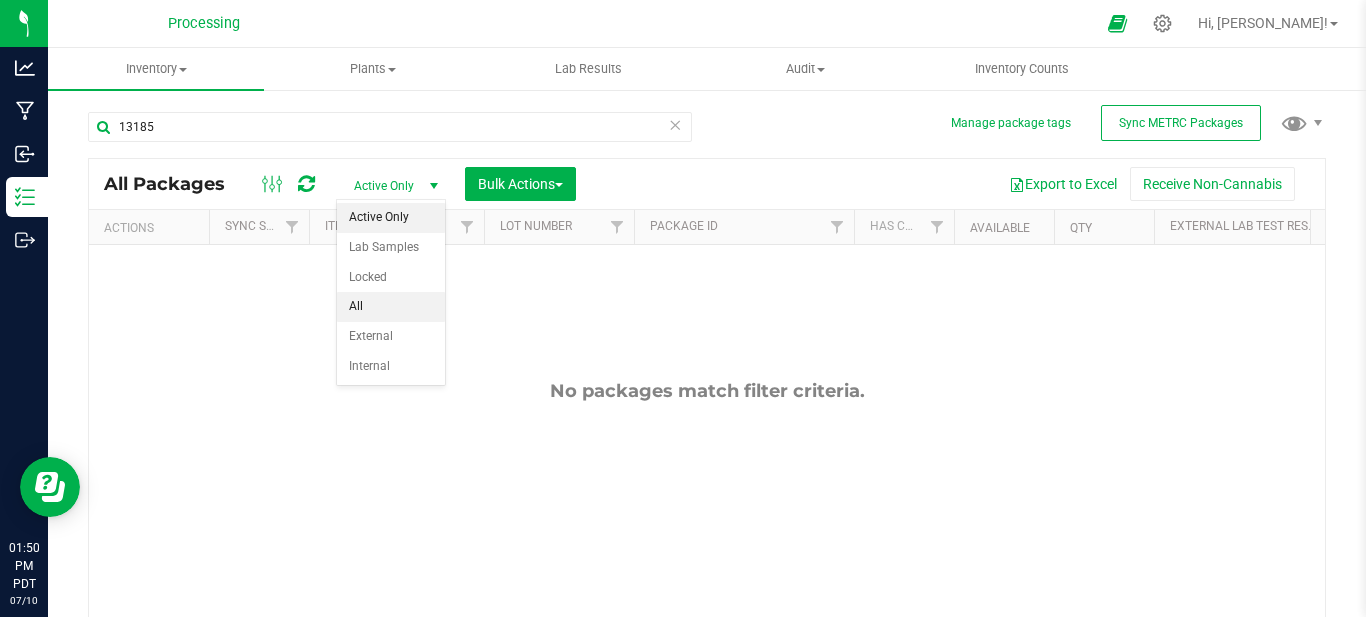 click on "All" at bounding box center (391, 307) 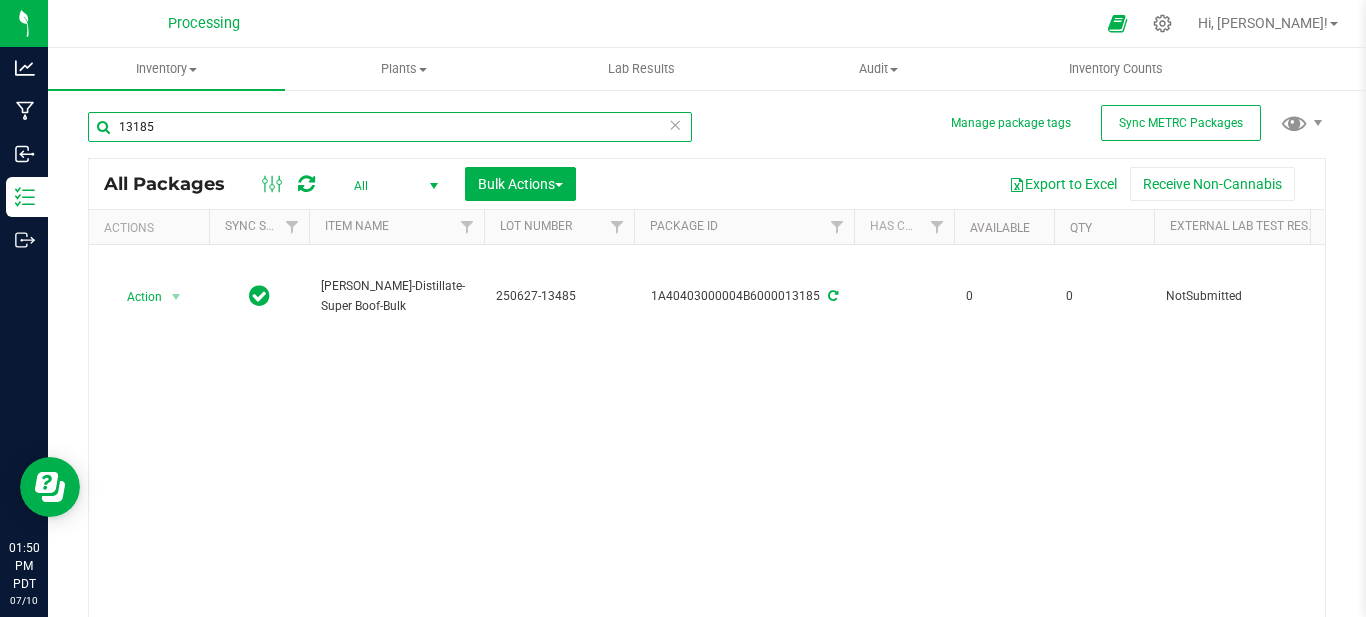 click on "13185" at bounding box center [390, 127] 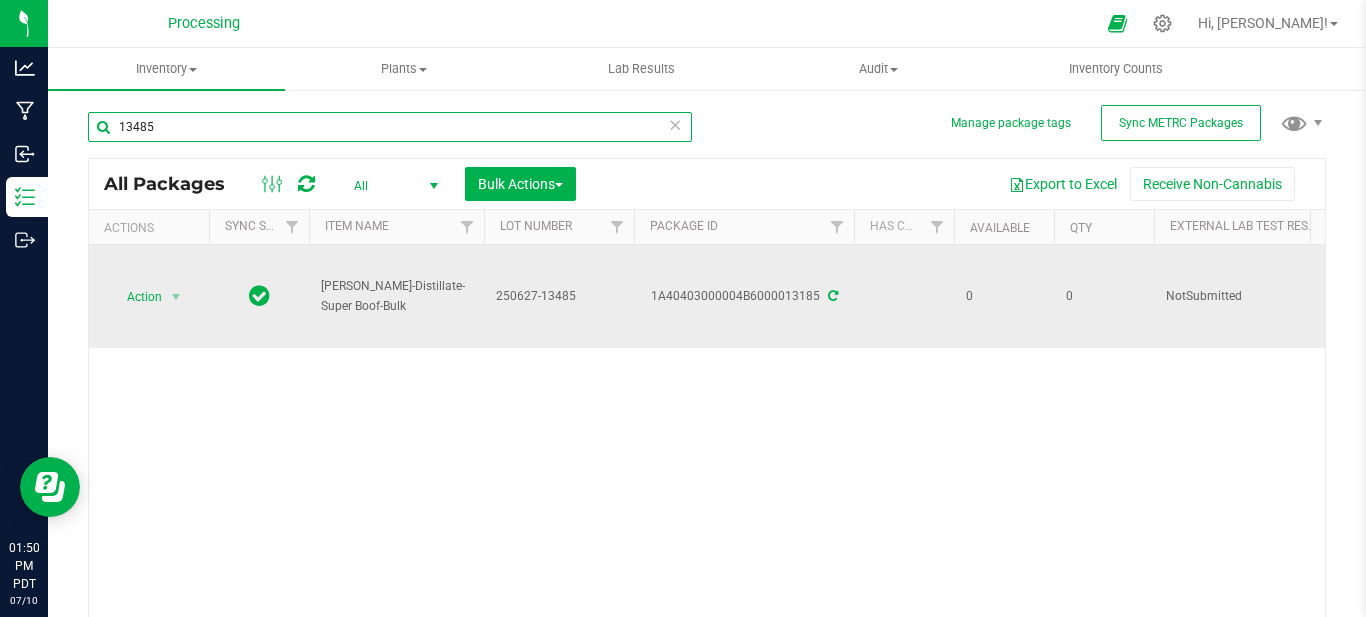 scroll, scrollTop: 0, scrollLeft: 866, axis: horizontal 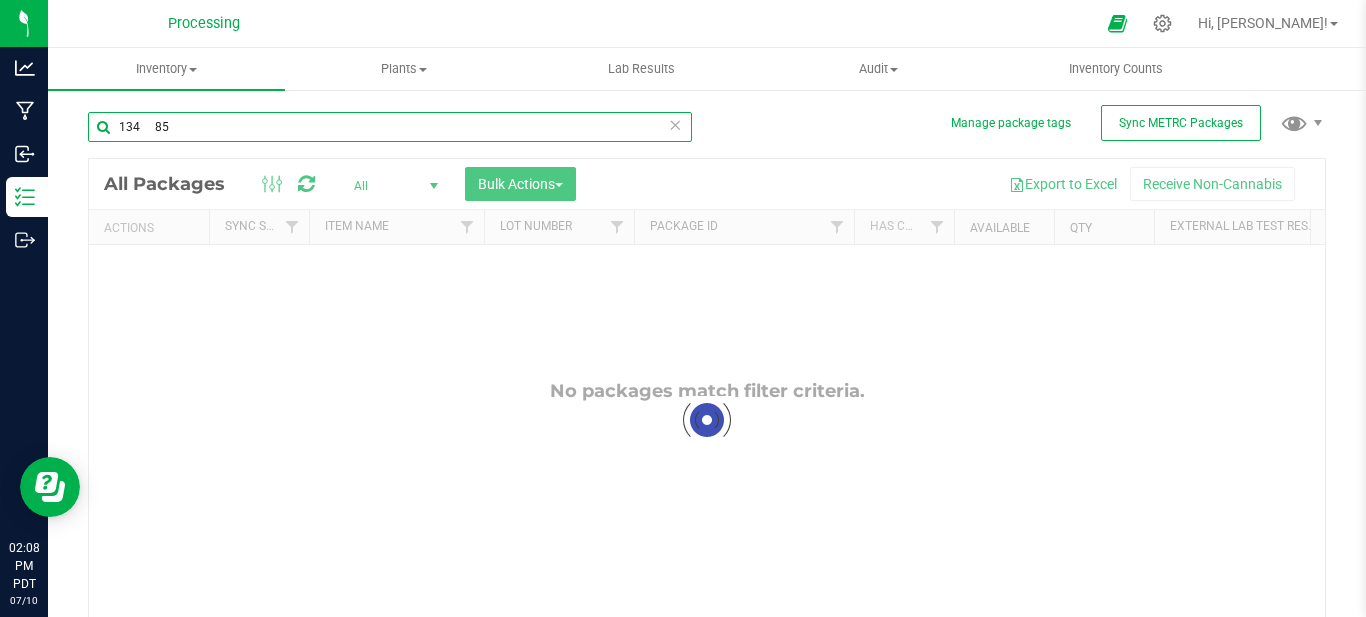 click on "134     85" at bounding box center (390, 127) 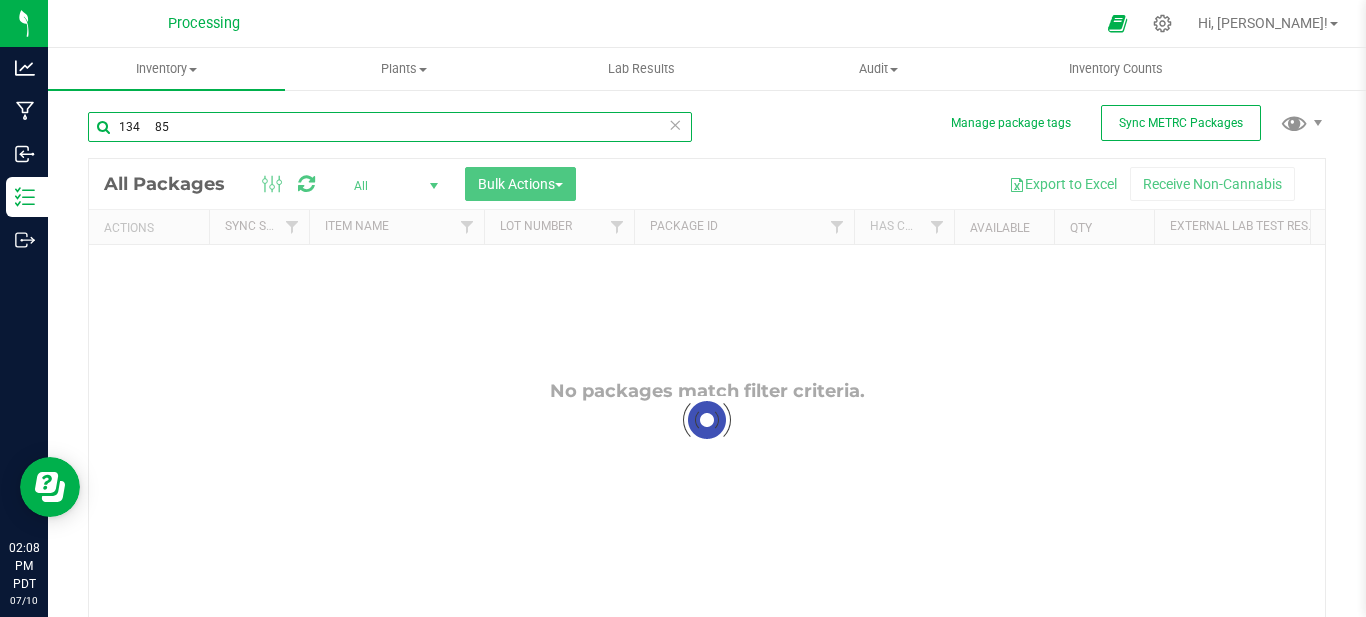 click on "134     85" at bounding box center (390, 127) 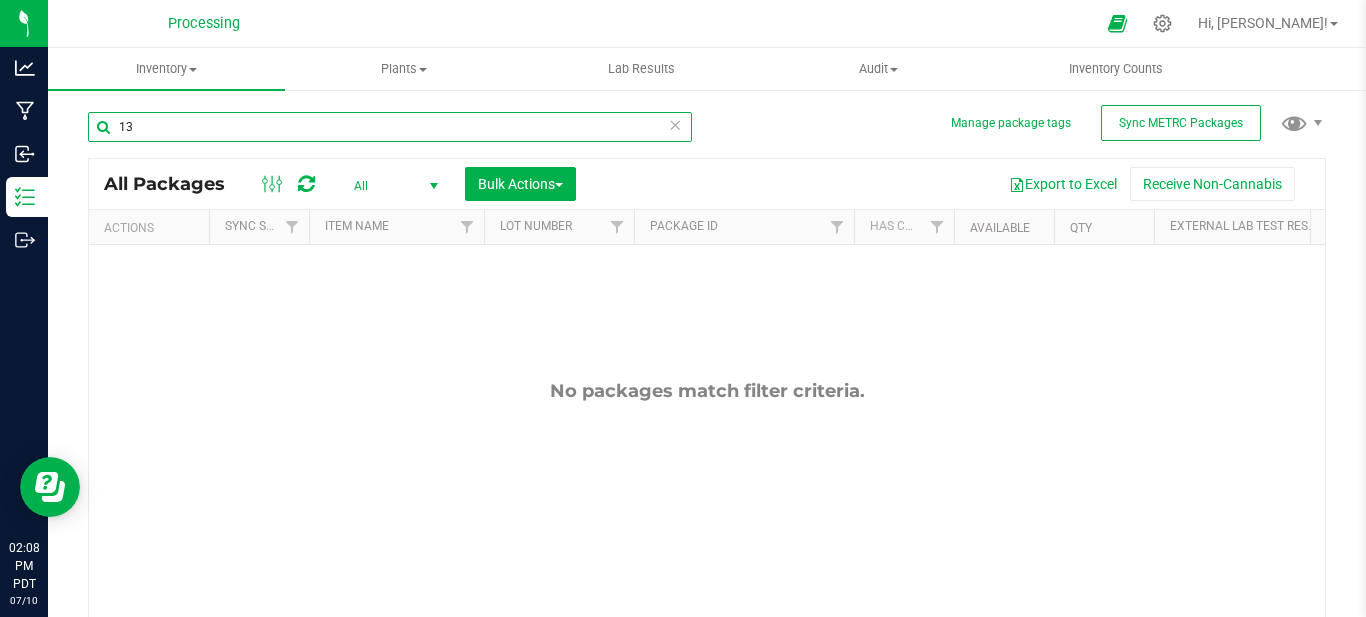 type on "1" 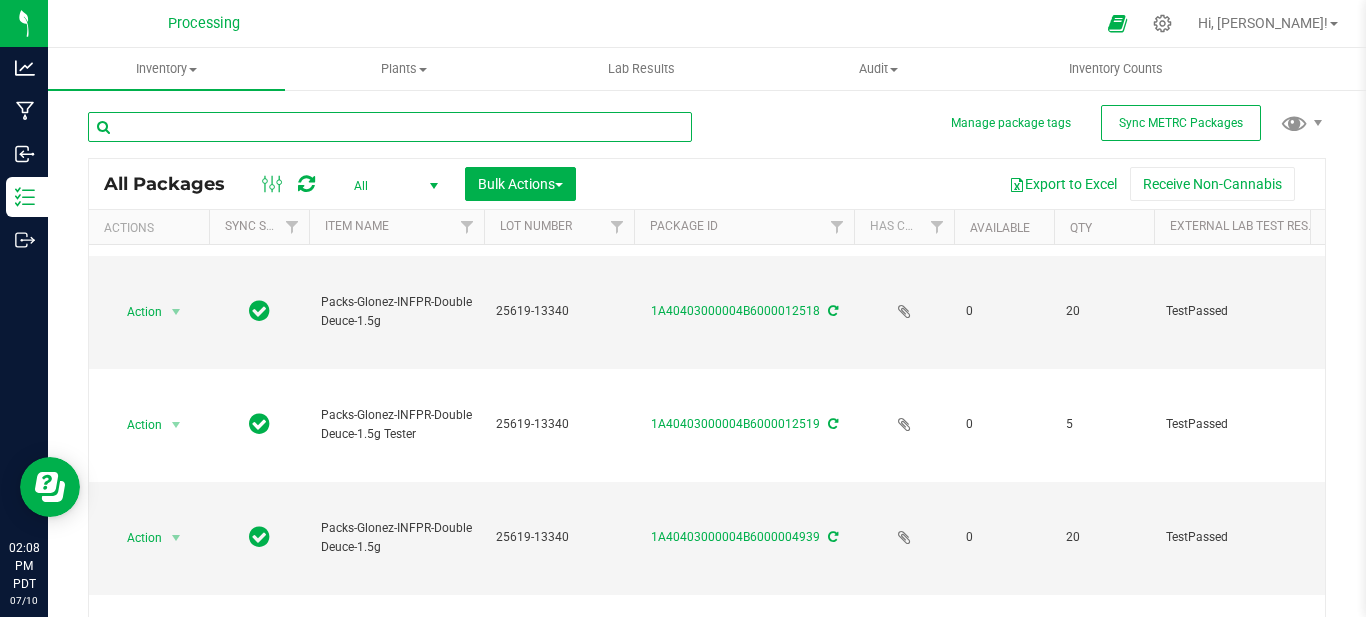 scroll, scrollTop: 100, scrollLeft: 0, axis: vertical 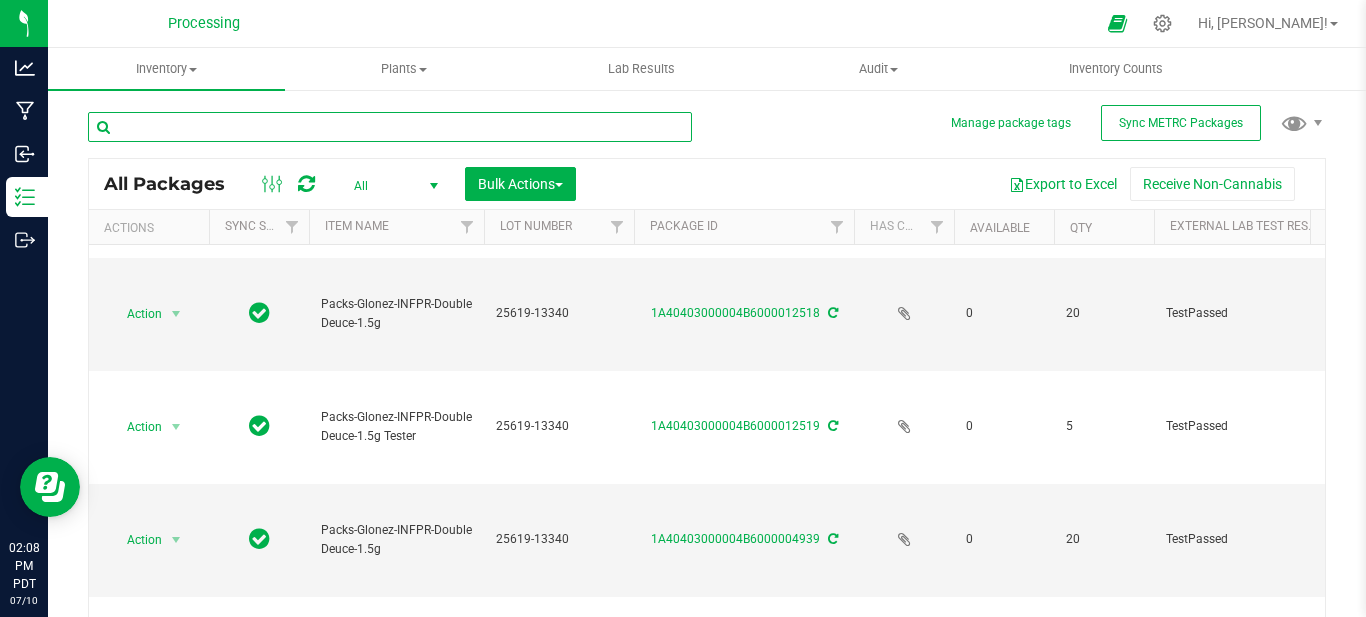 click at bounding box center [390, 127] 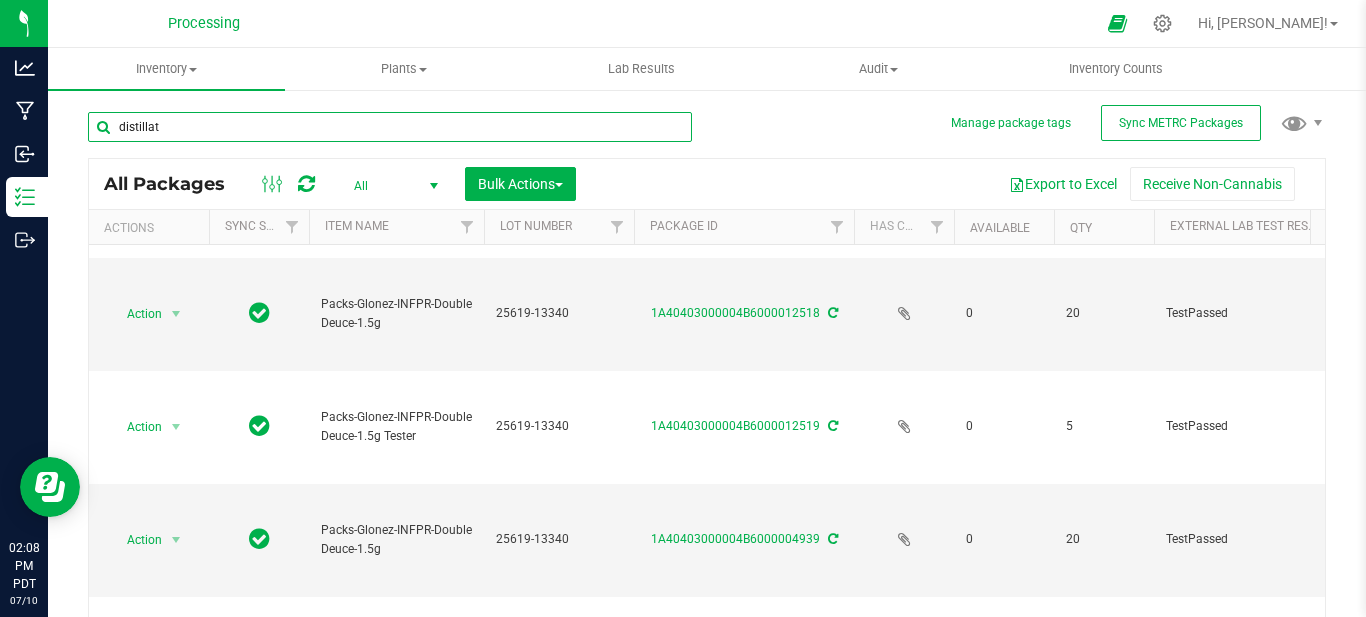 type on "distillate" 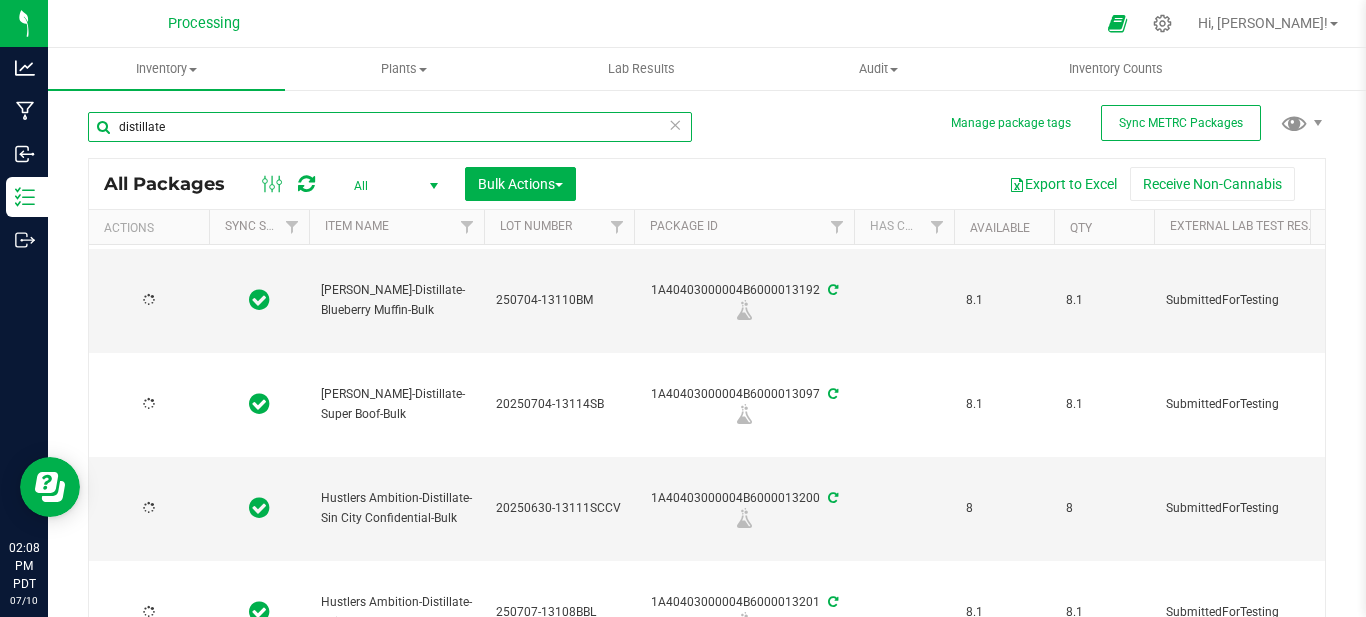 scroll, scrollTop: 500, scrollLeft: 0, axis: vertical 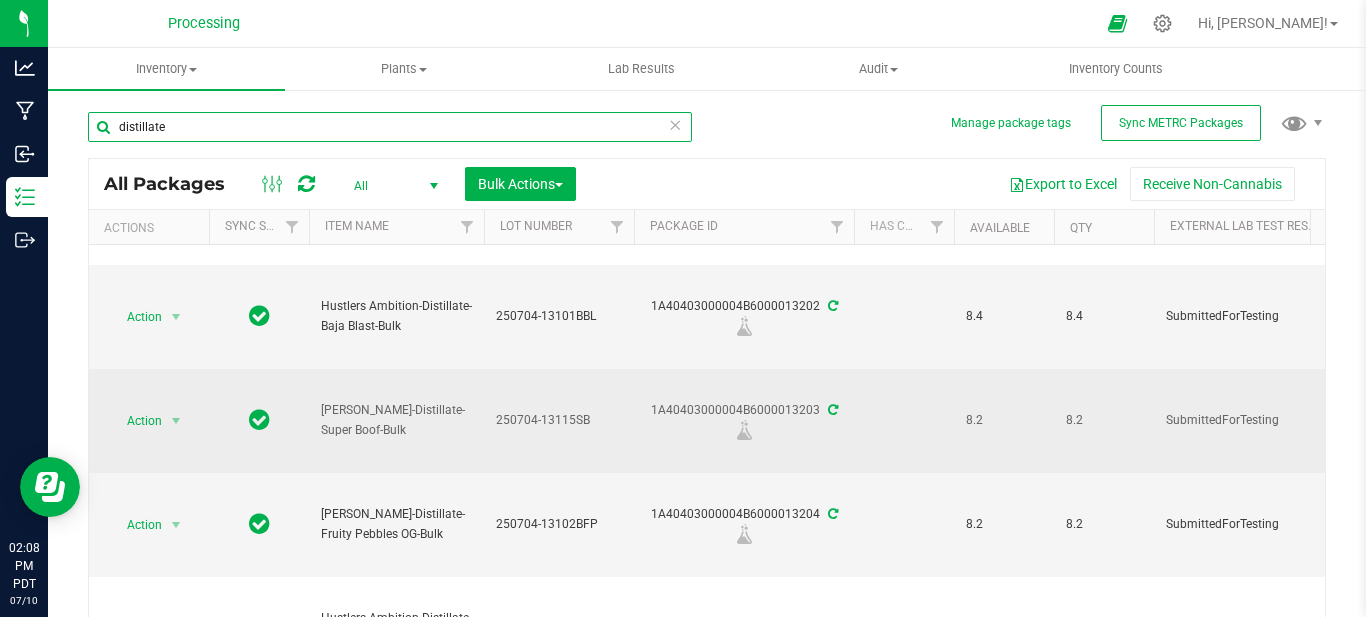 type on "[DATE]" 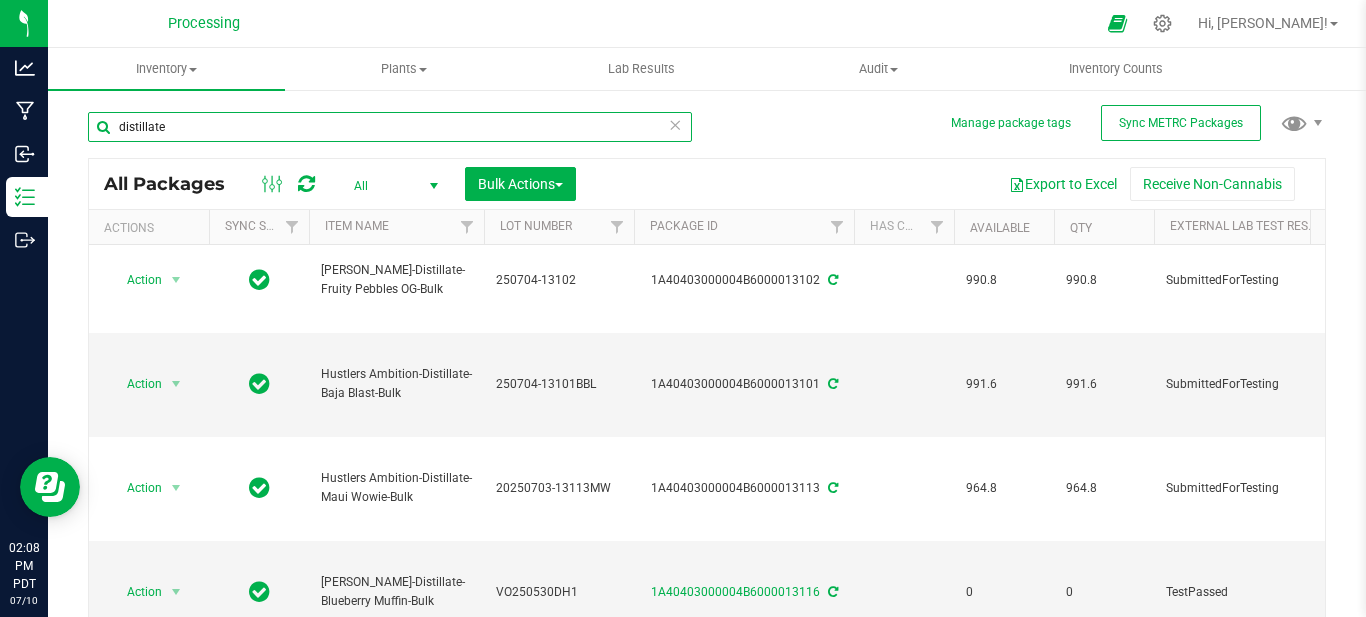 scroll, scrollTop: 1673, scrollLeft: 0, axis: vertical 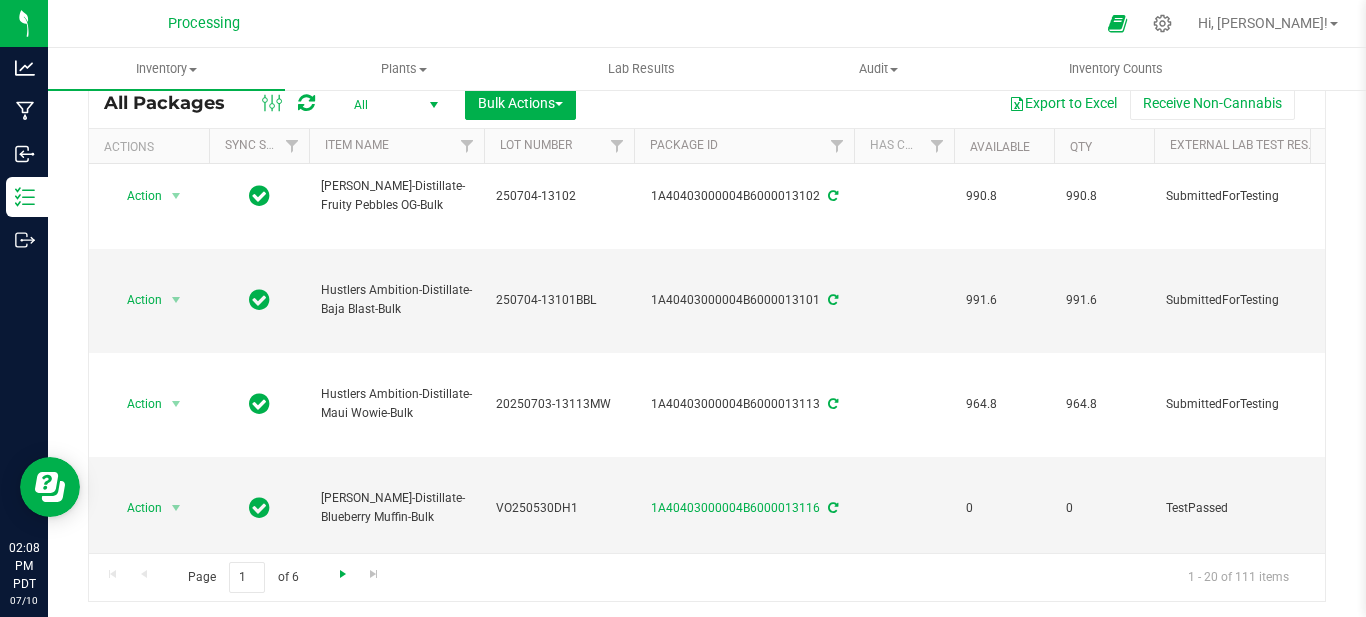 type on "distillate" 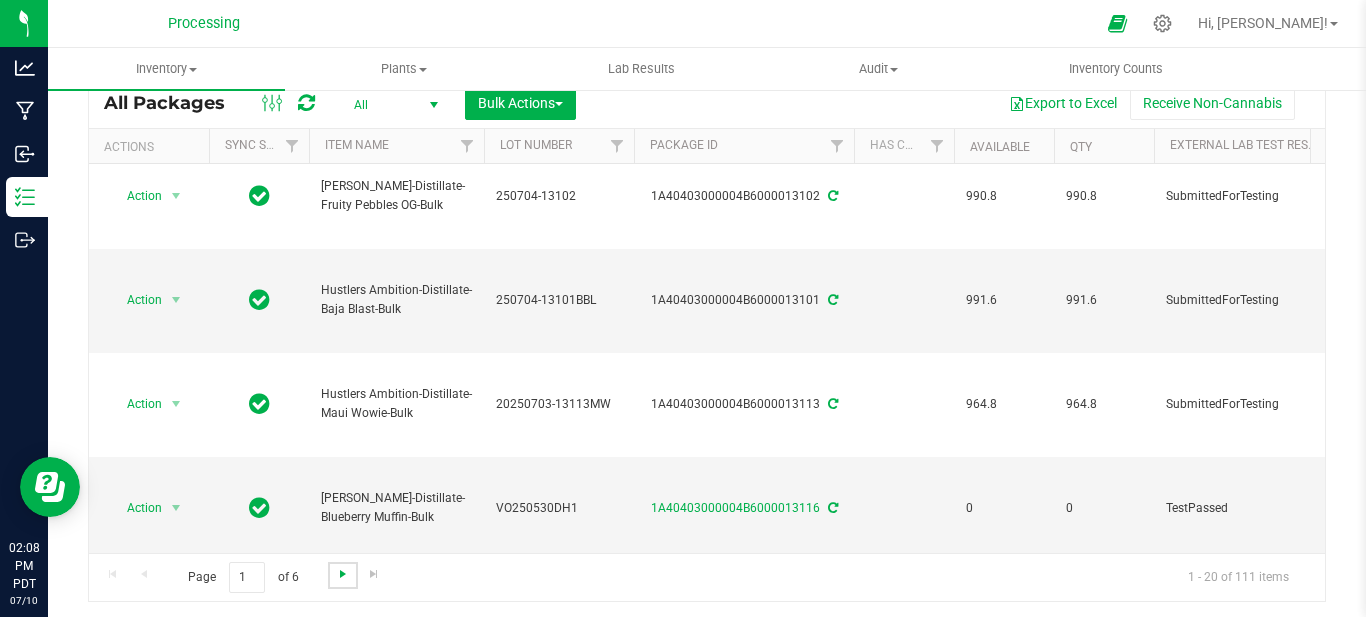 click at bounding box center (343, 574) 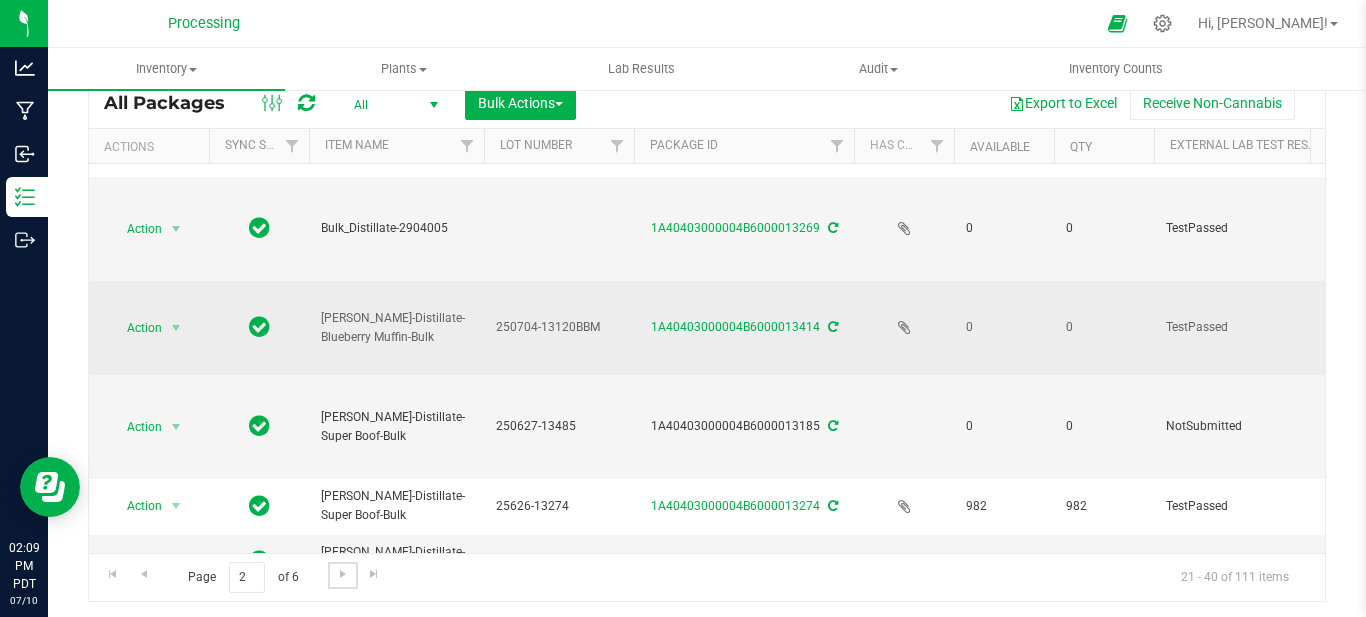 scroll, scrollTop: 1200, scrollLeft: 0, axis: vertical 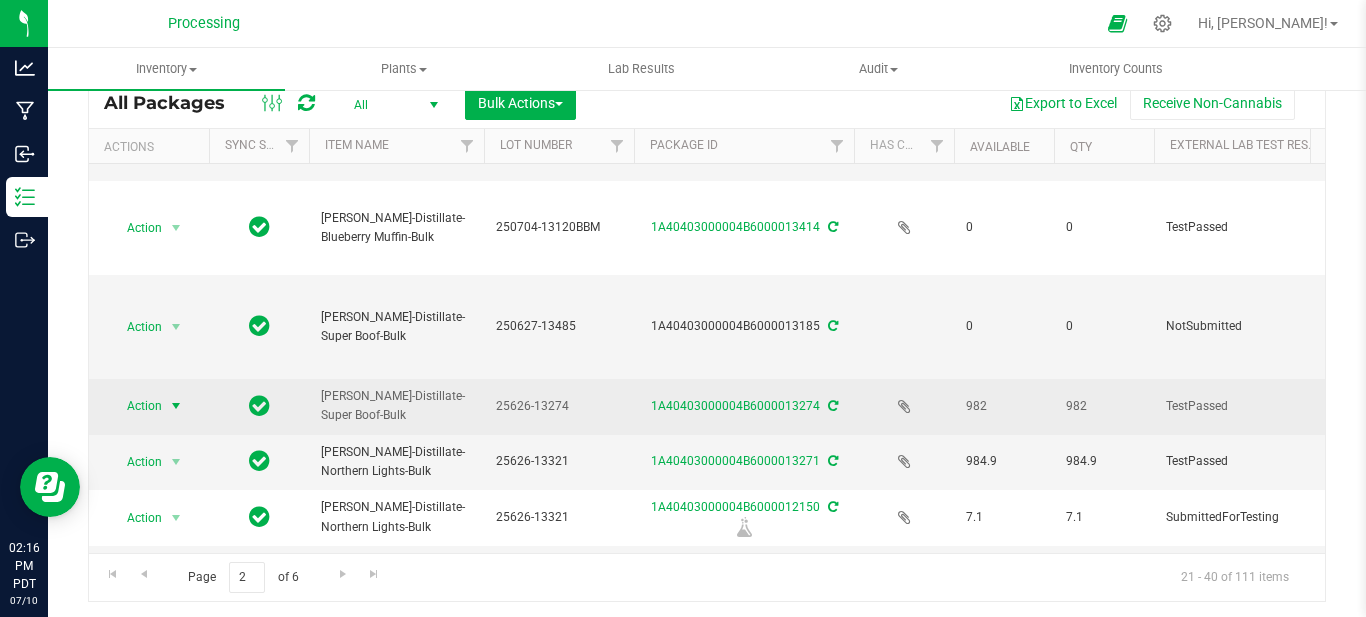 click at bounding box center [176, 406] 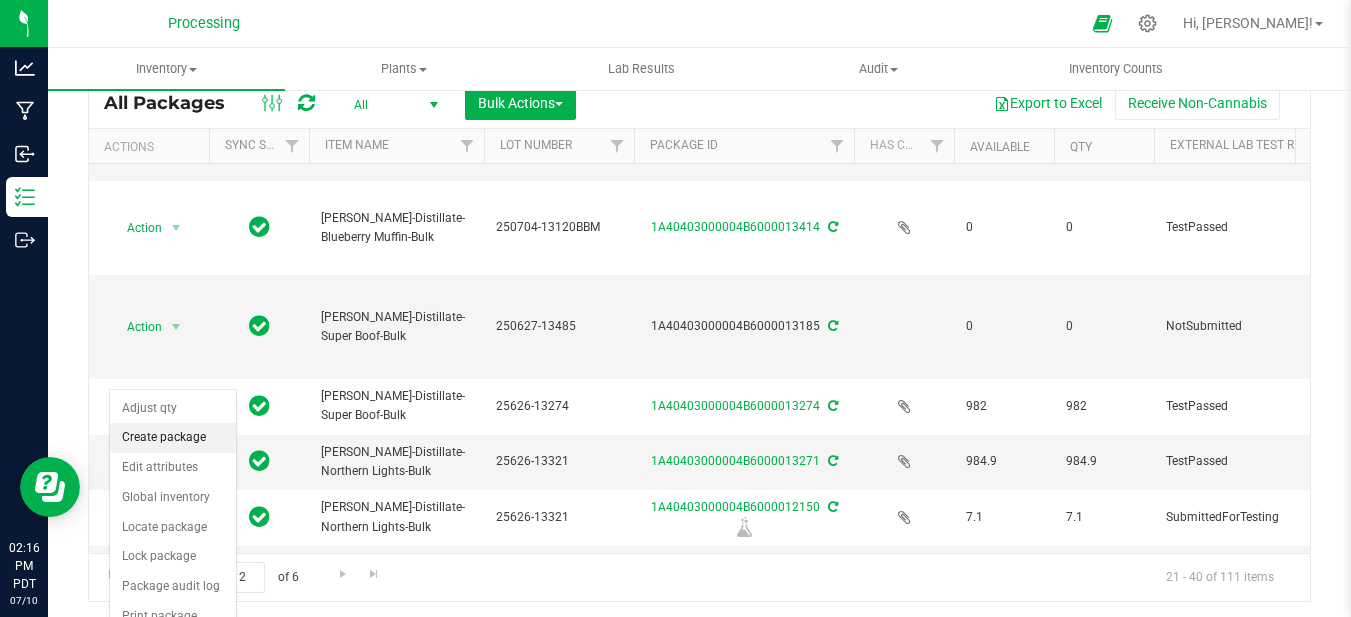 click on "Create package" at bounding box center (173, 438) 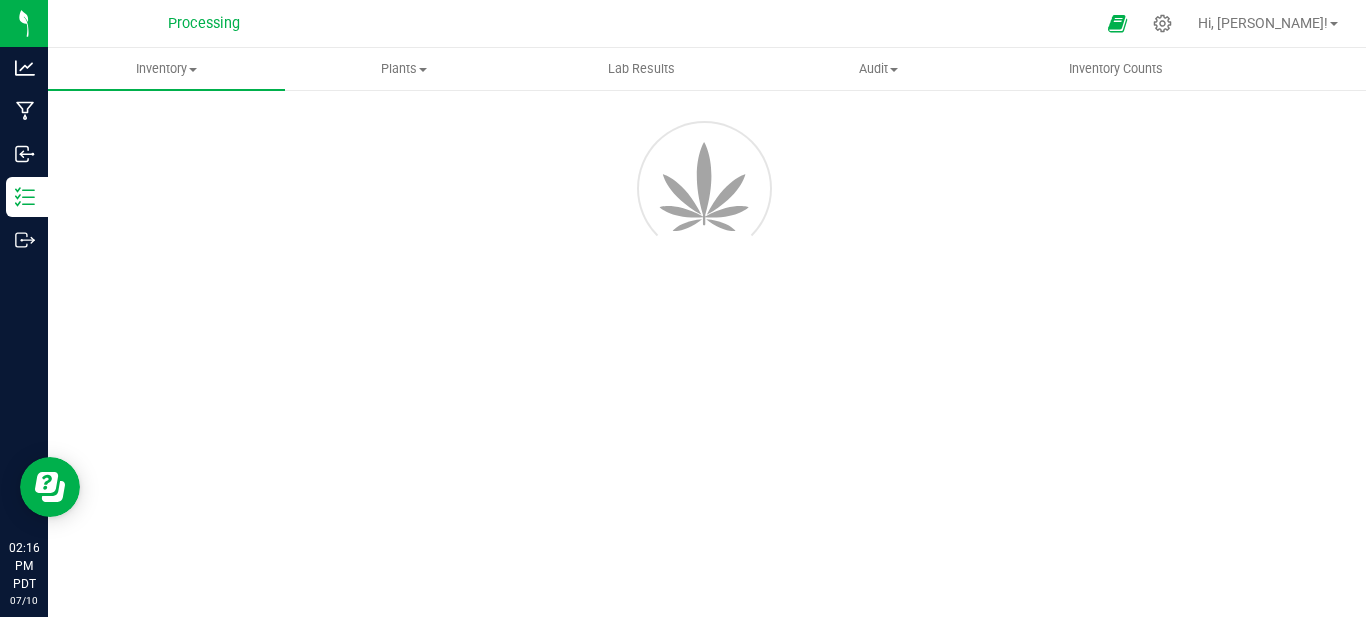 scroll, scrollTop: 96, scrollLeft: 0, axis: vertical 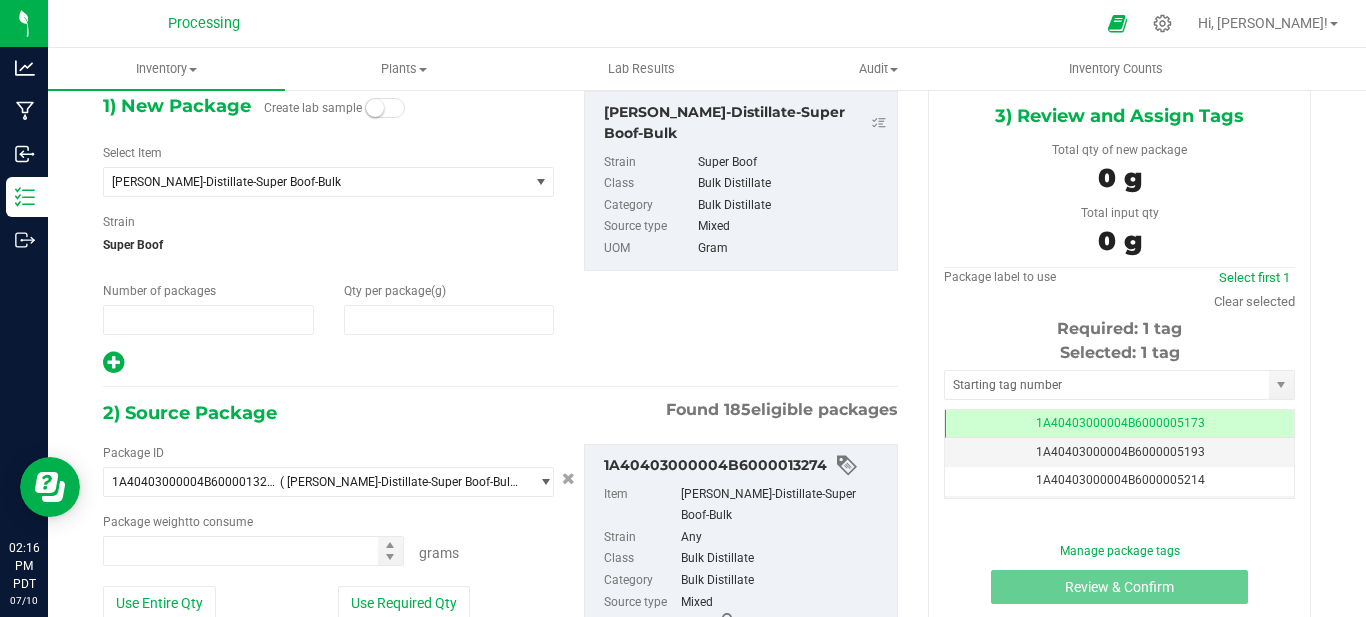 type on "1" 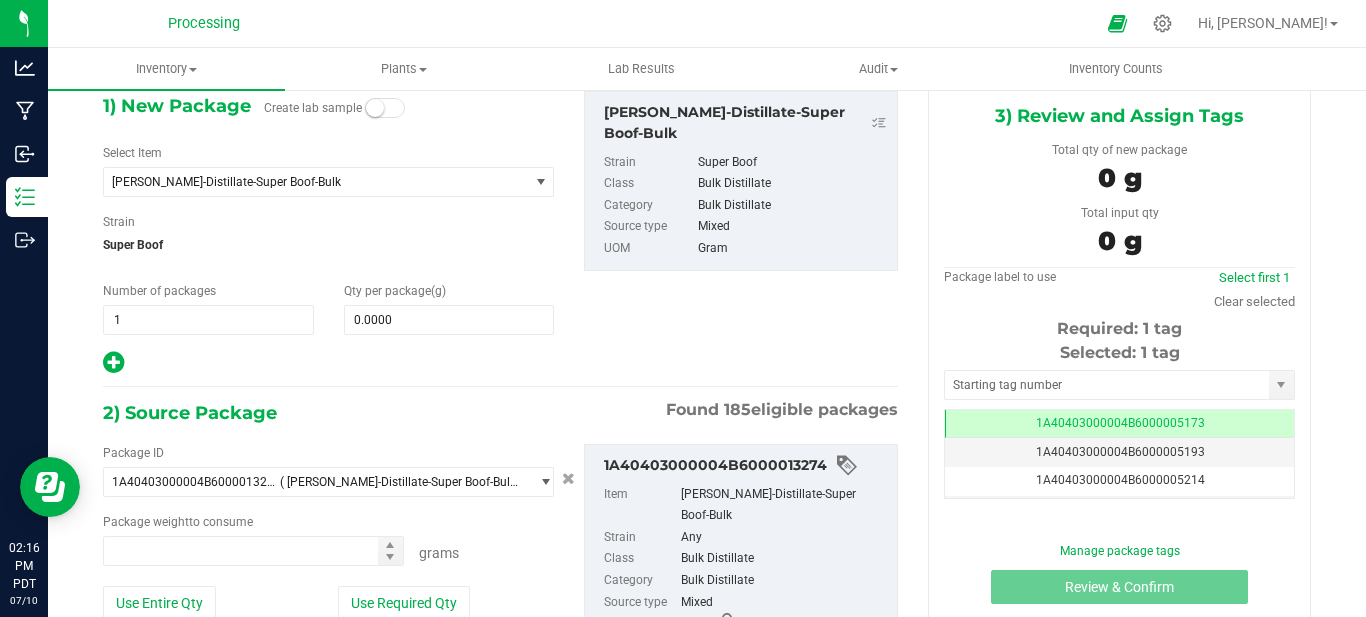 type on "0.0000 g" 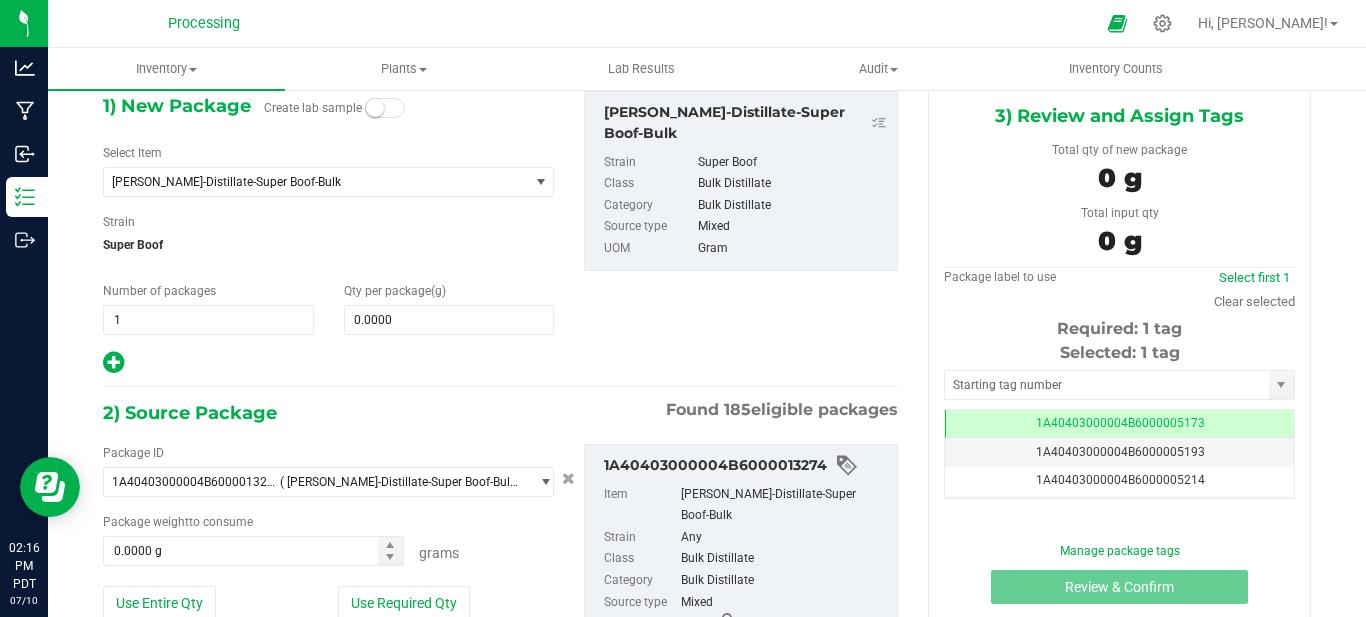 scroll, scrollTop: 0, scrollLeft: -1, axis: horizontal 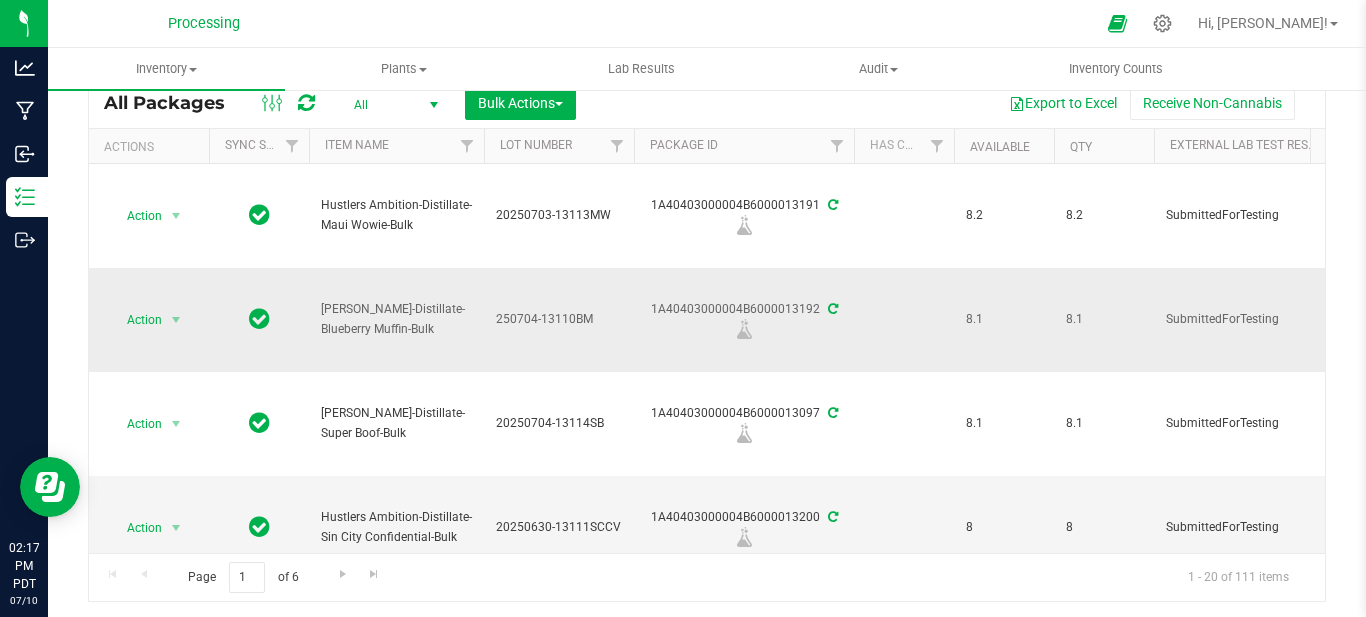 type on "[DATE]" 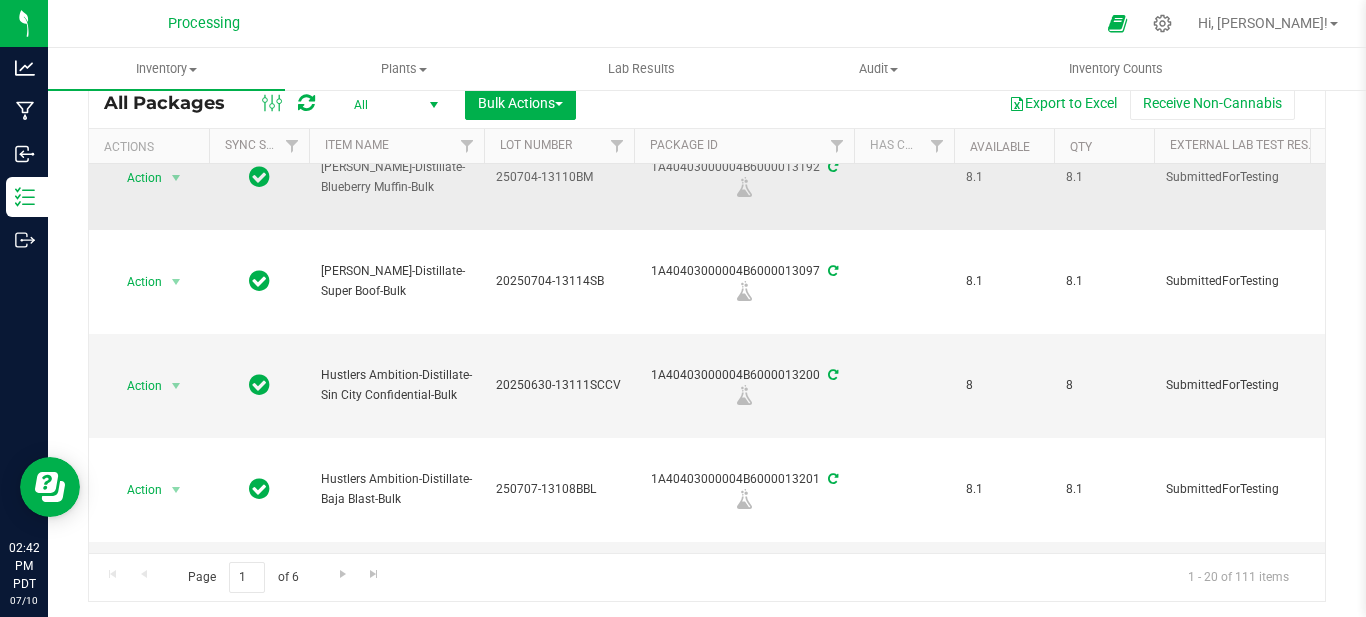 scroll, scrollTop: 0, scrollLeft: 0, axis: both 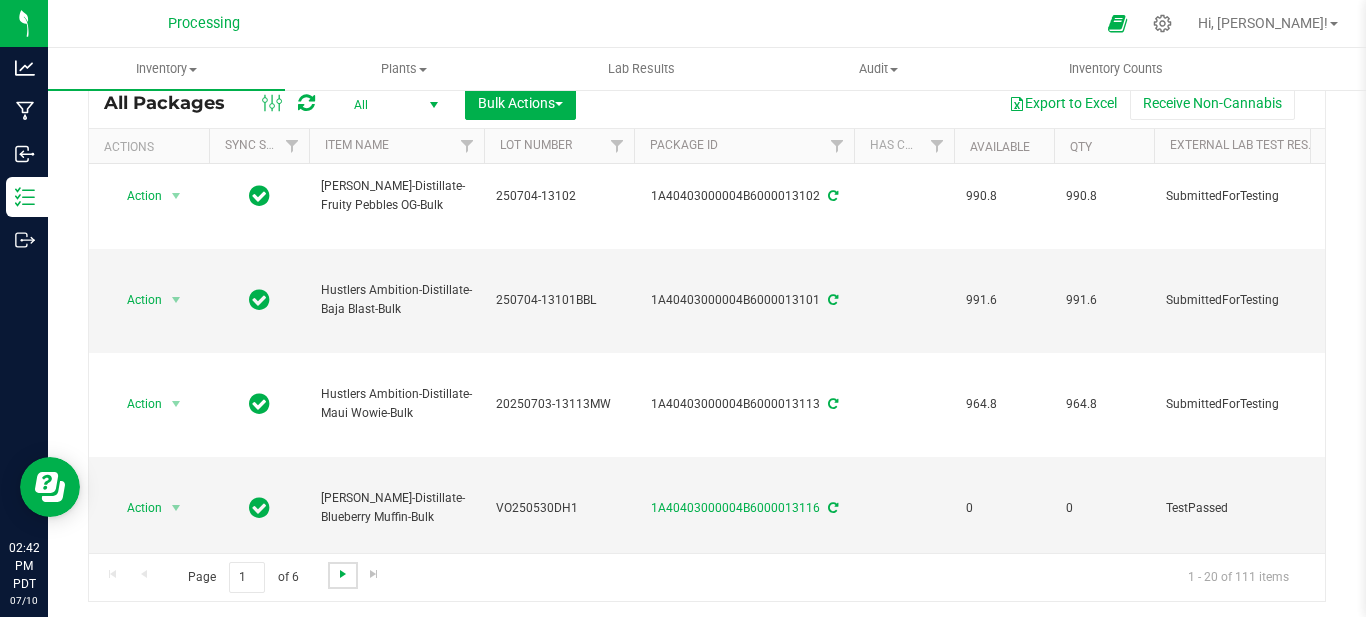 click at bounding box center (343, 574) 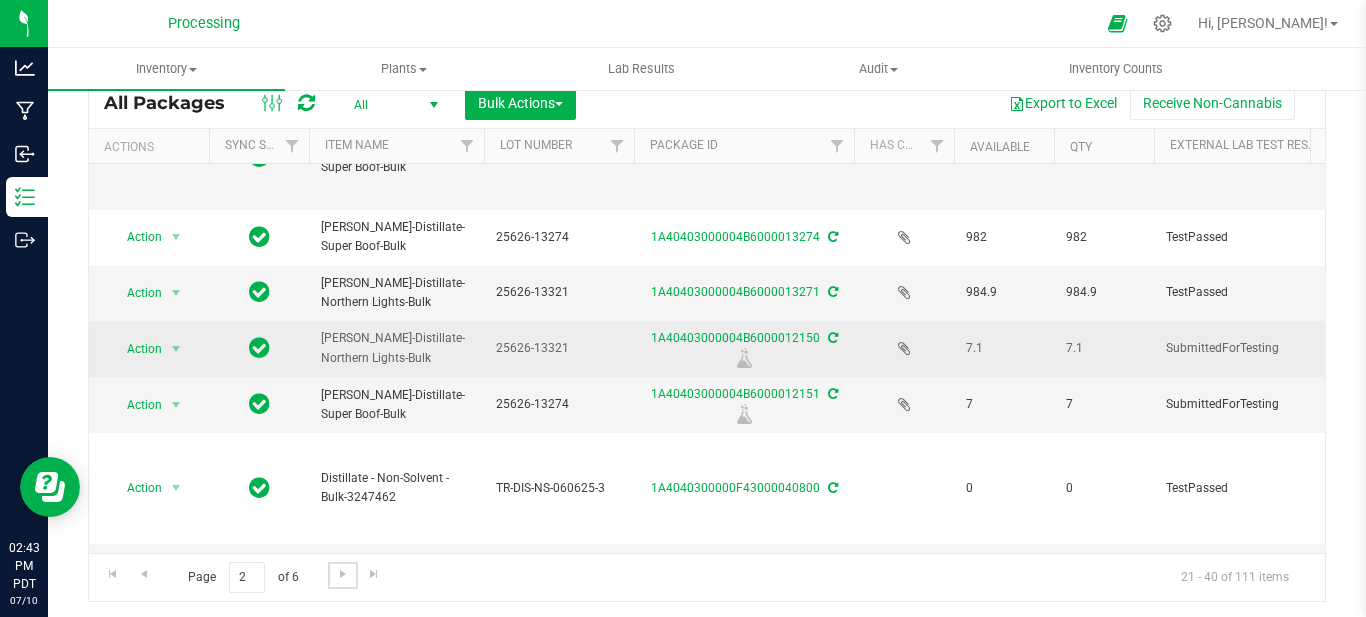 scroll, scrollTop: 1454, scrollLeft: 0, axis: vertical 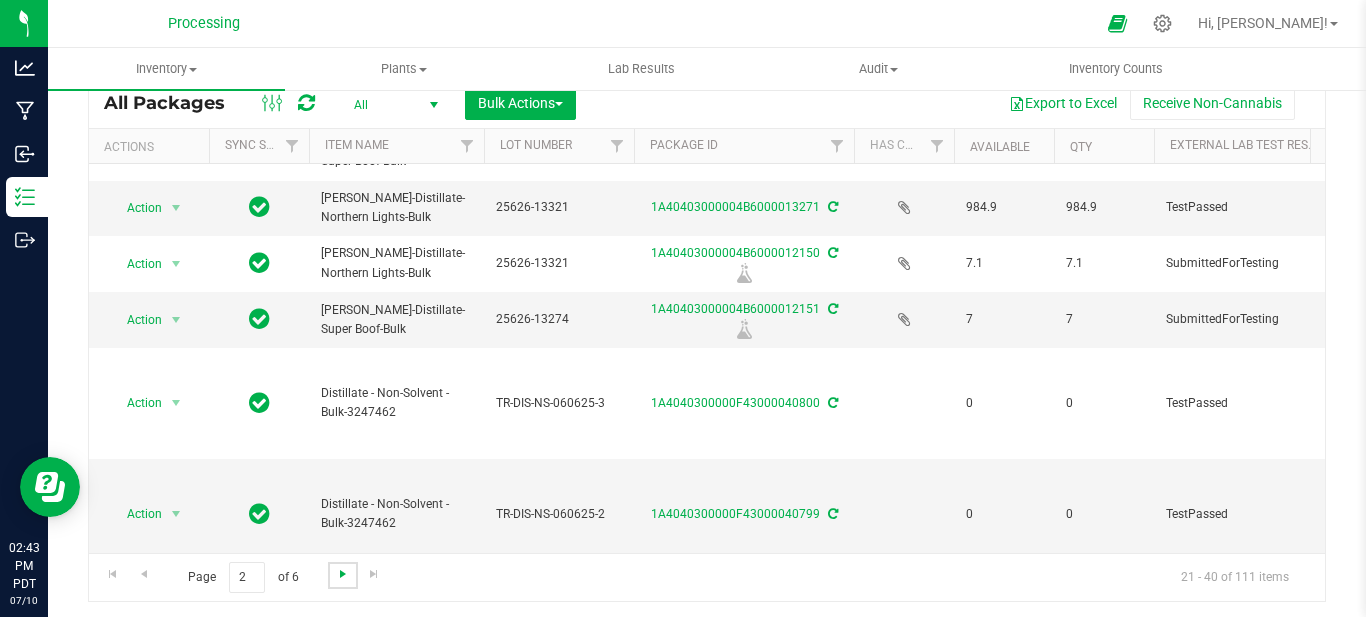 click at bounding box center (343, 574) 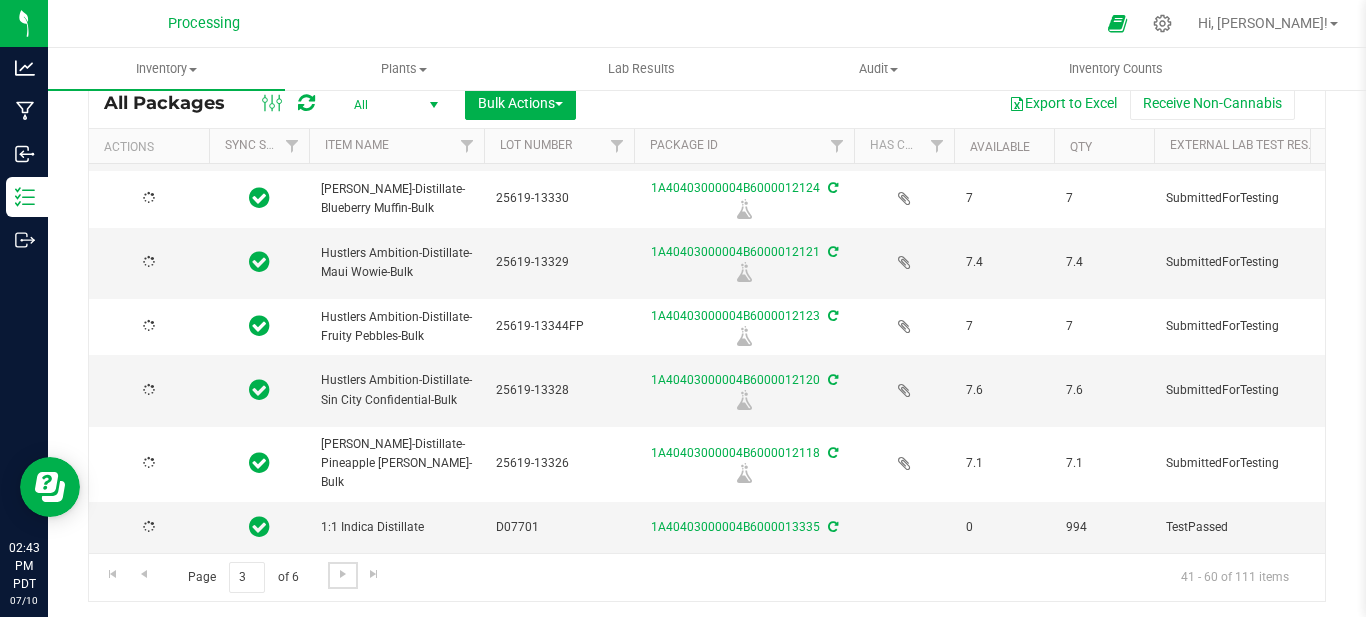 type on "[DATE]" 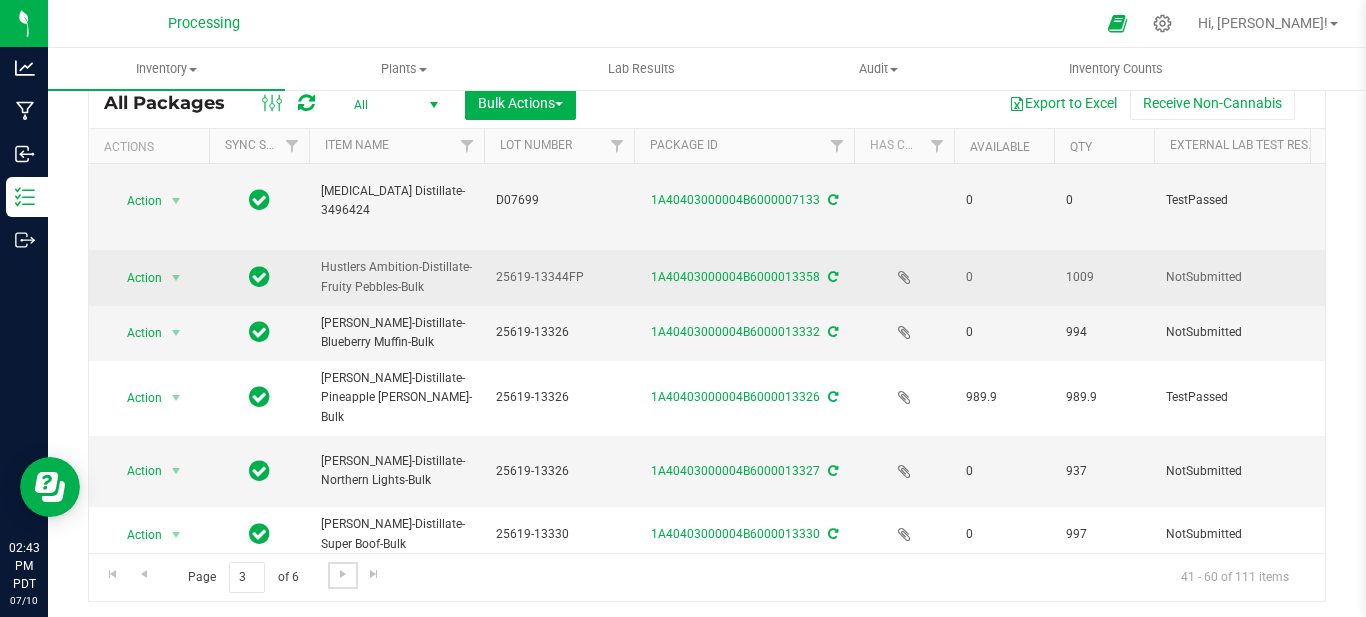 scroll, scrollTop: 500, scrollLeft: 0, axis: vertical 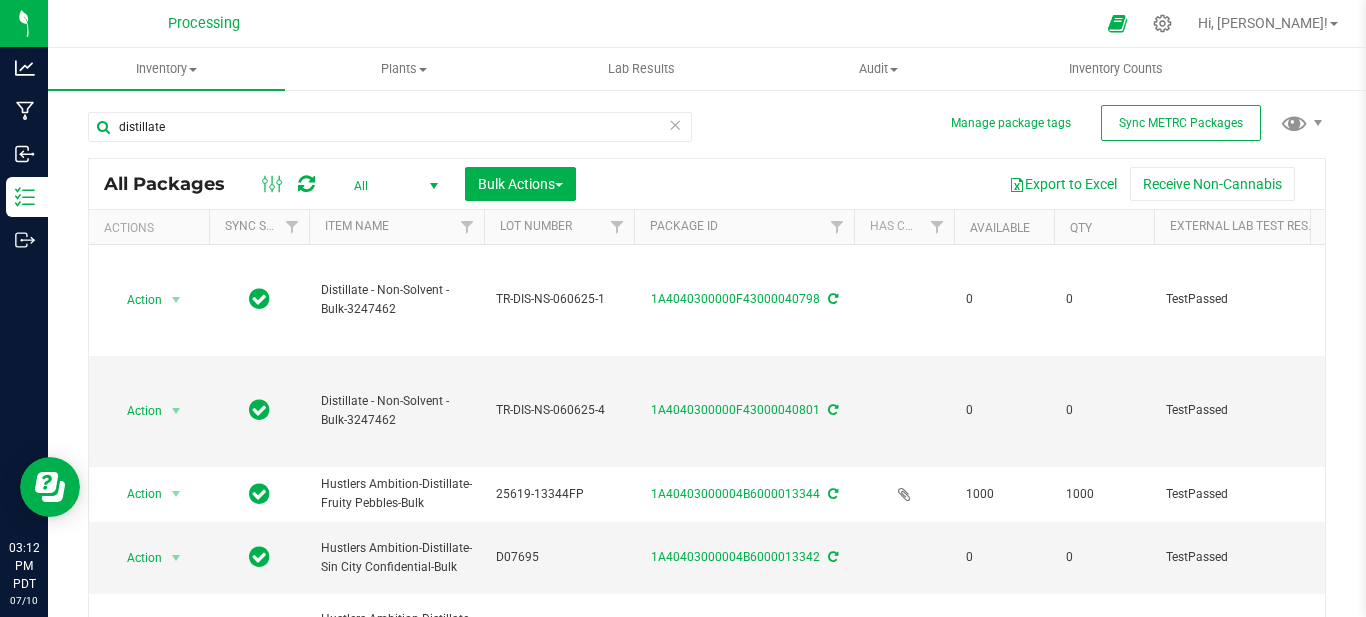 click on "distillate" at bounding box center (397, 126) 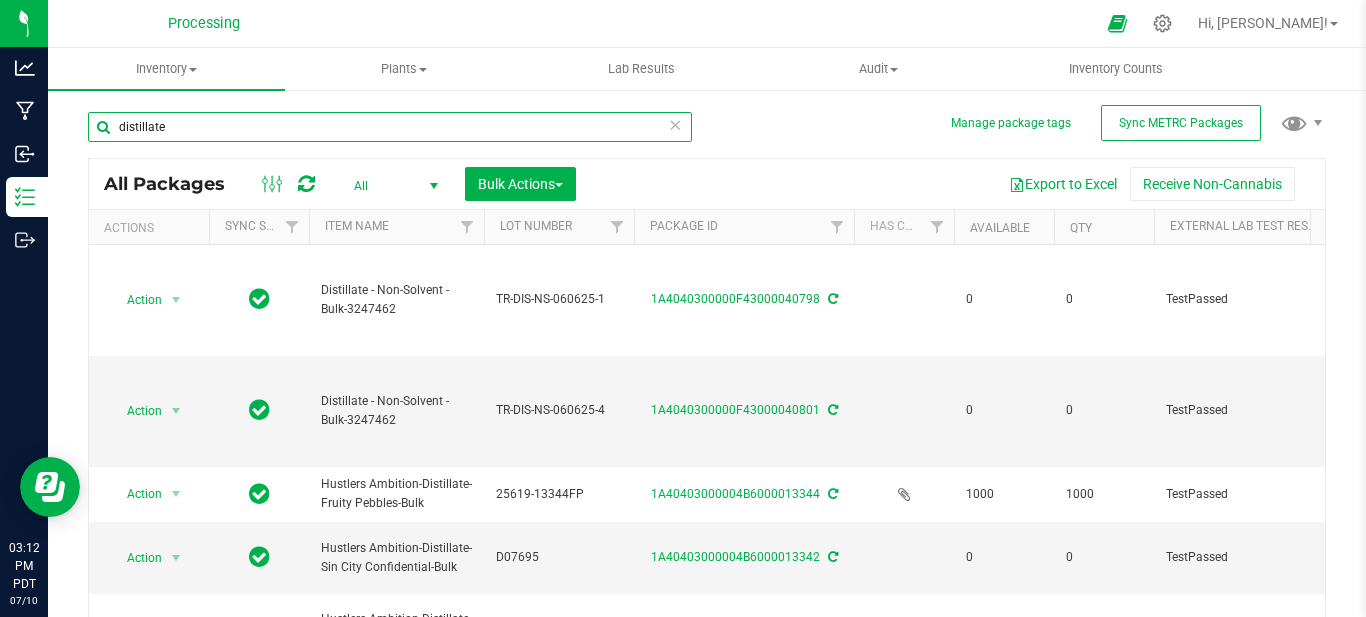 click on "distillate" at bounding box center (390, 127) 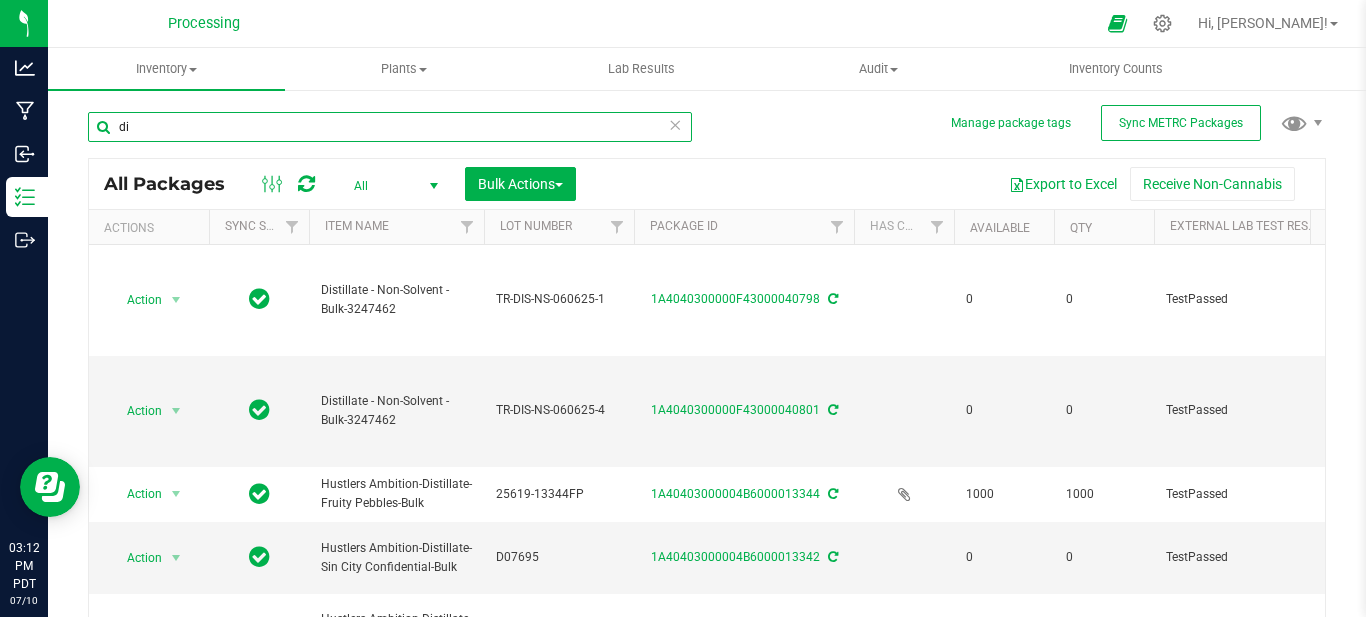 type on "d" 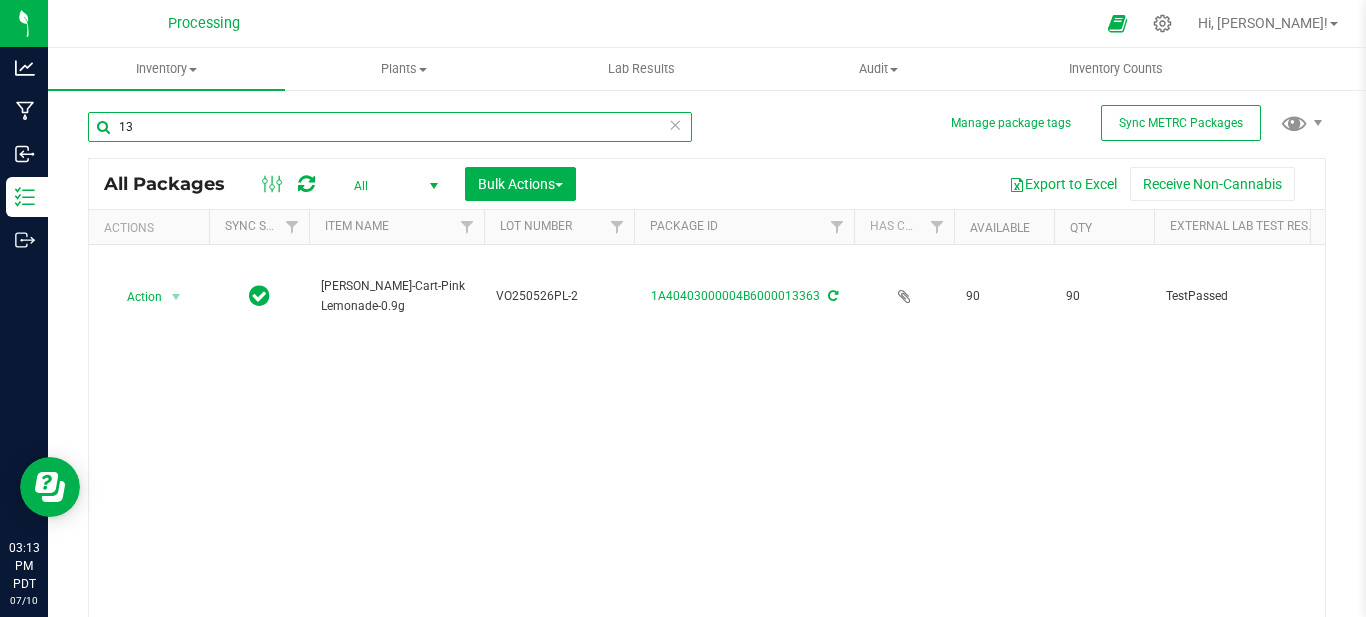 type on "1" 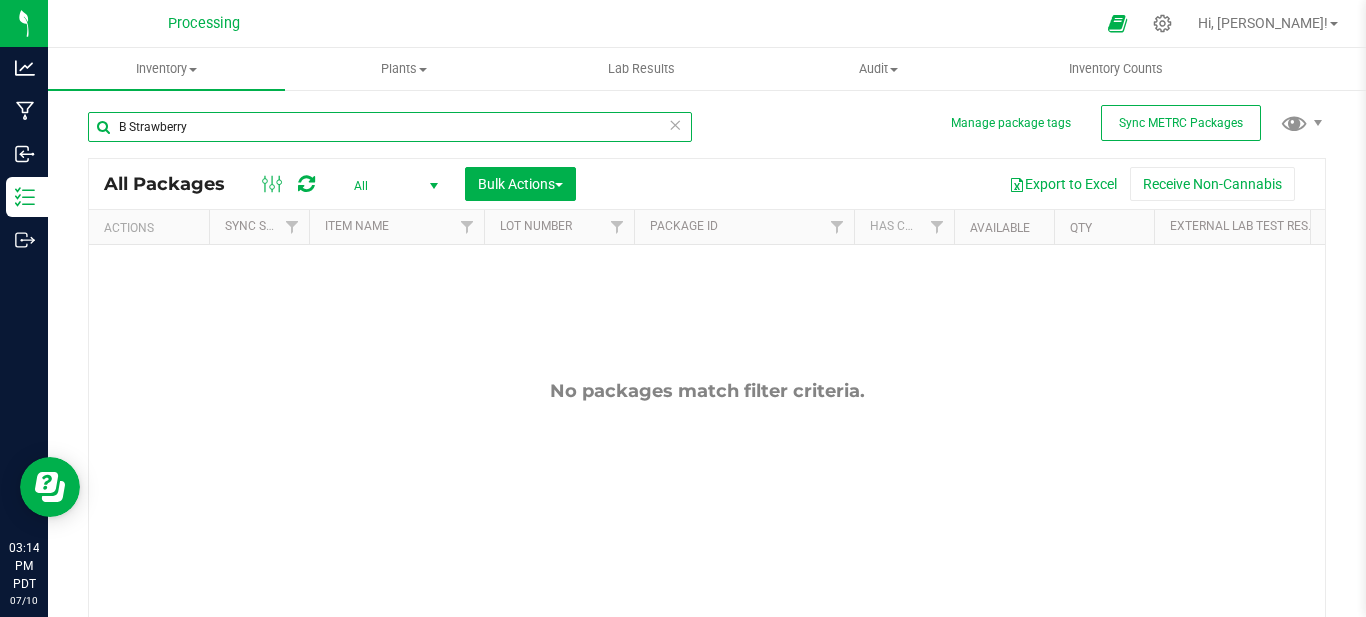 type on "Strawberry" 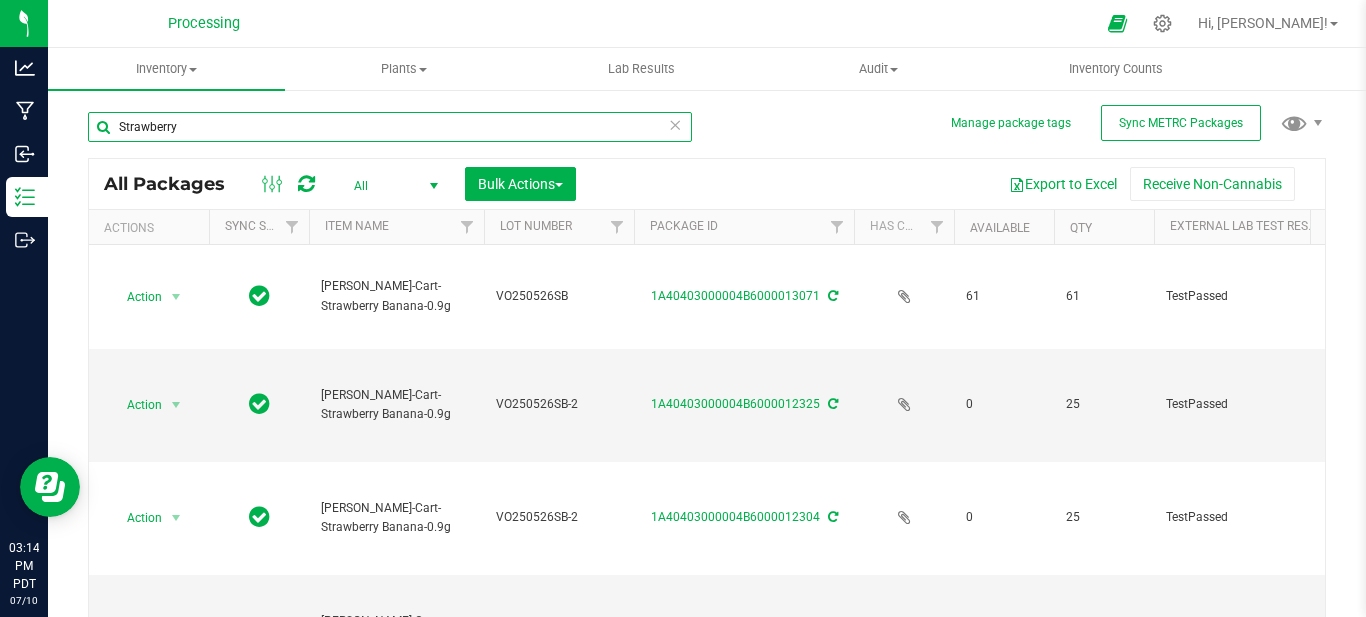 type on "[DATE]" 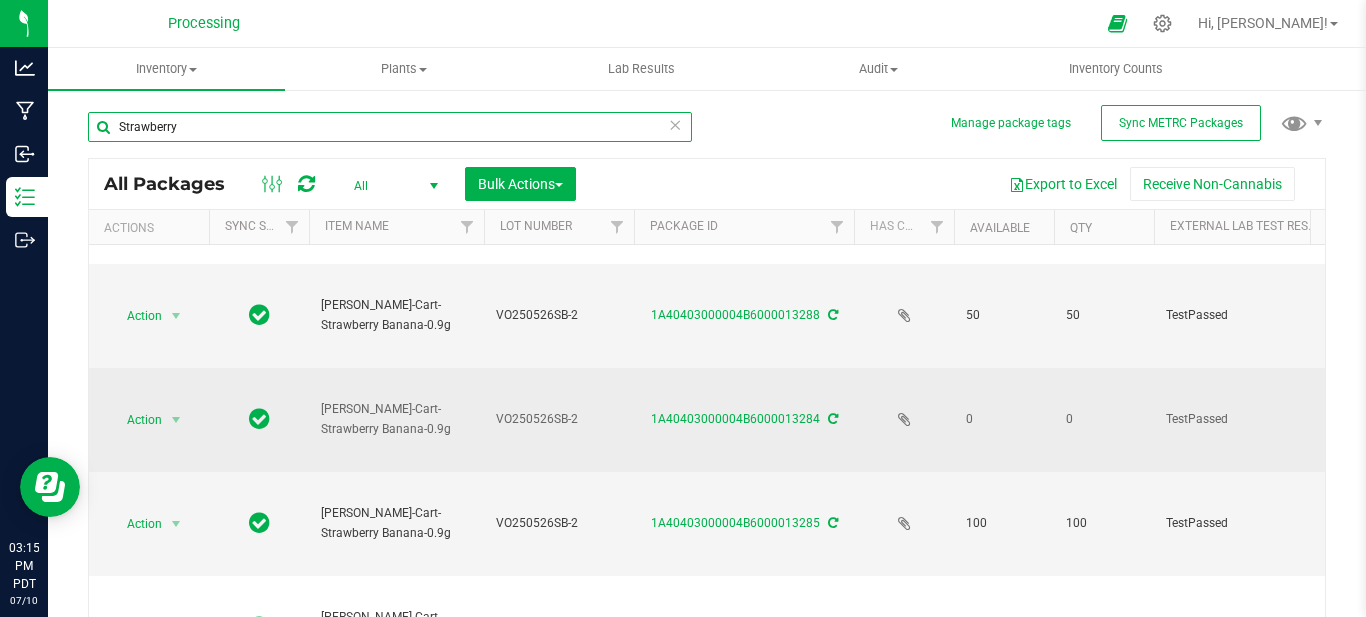 scroll, scrollTop: 1400, scrollLeft: 0, axis: vertical 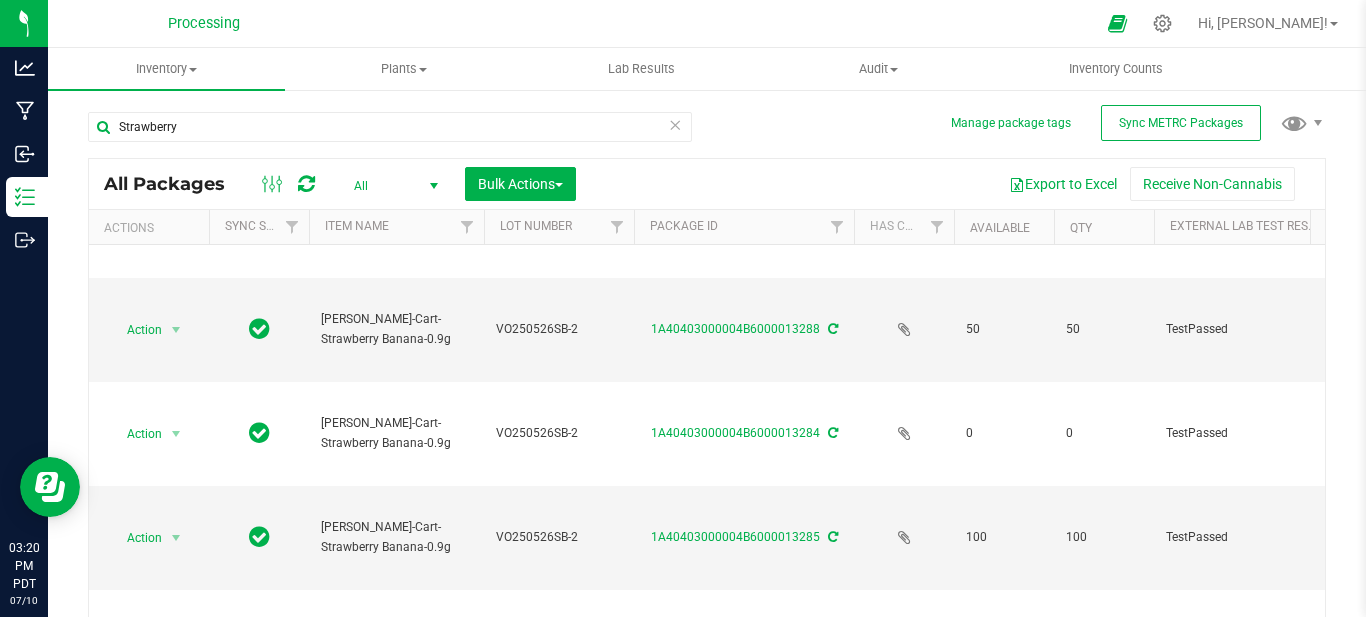 click on "Analytics Manufacturing Inbound Inventory Outbound 03:20 PM PDT [DATE]  07/10   Processing   Hi, [PERSON_NAME]!
Inventory
All packages
All inventory
Waste log
Create inventory
Plants" at bounding box center [683, 329] 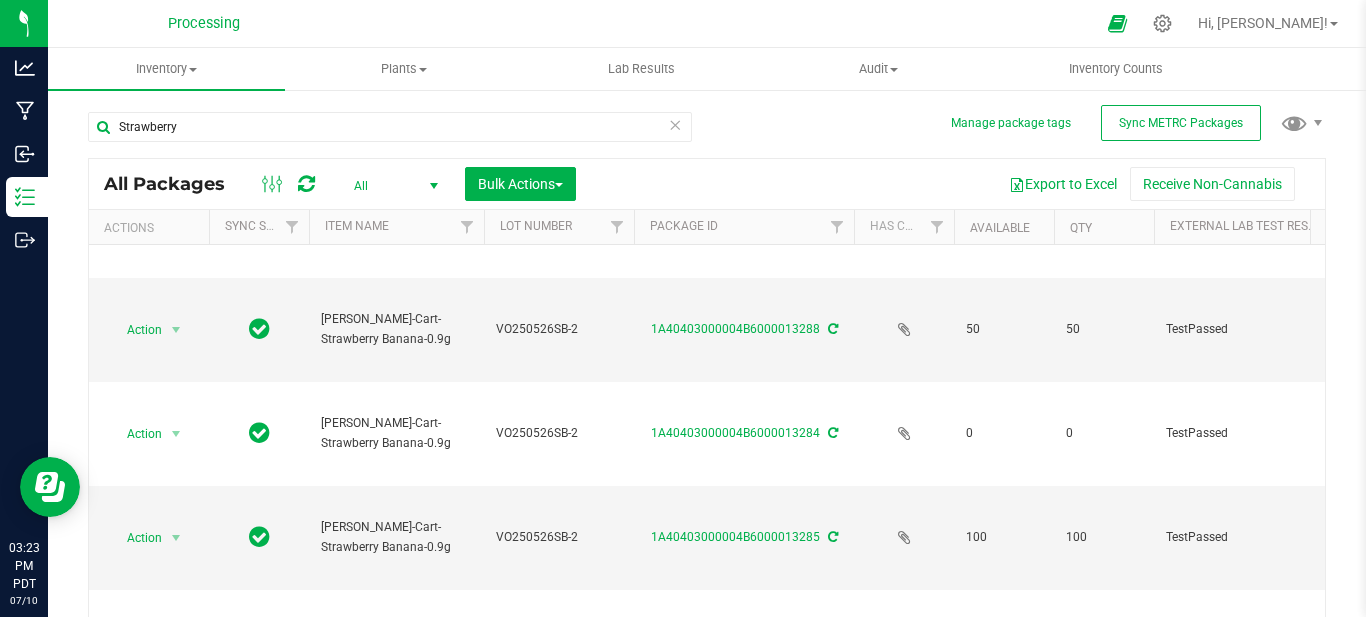 drag, startPoint x: 470, startPoint y: 544, endPoint x: 688, endPoint y: 167, distance: 435.49167 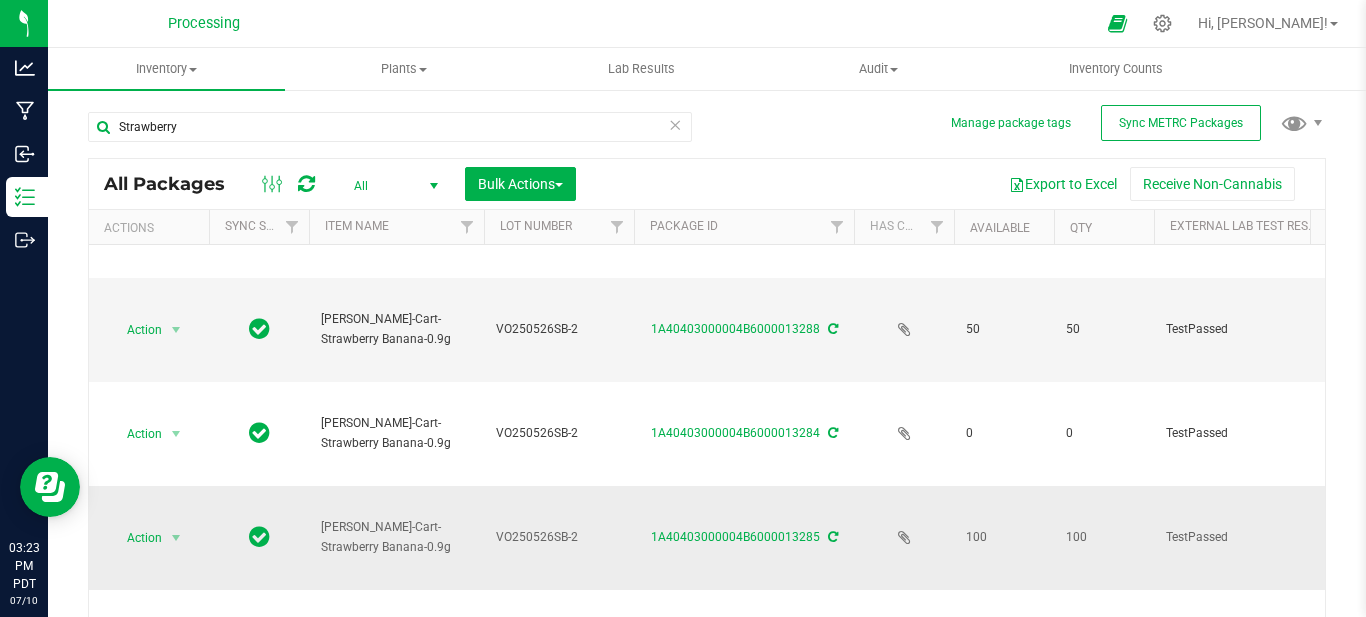 scroll, scrollTop: 1600, scrollLeft: 0, axis: vertical 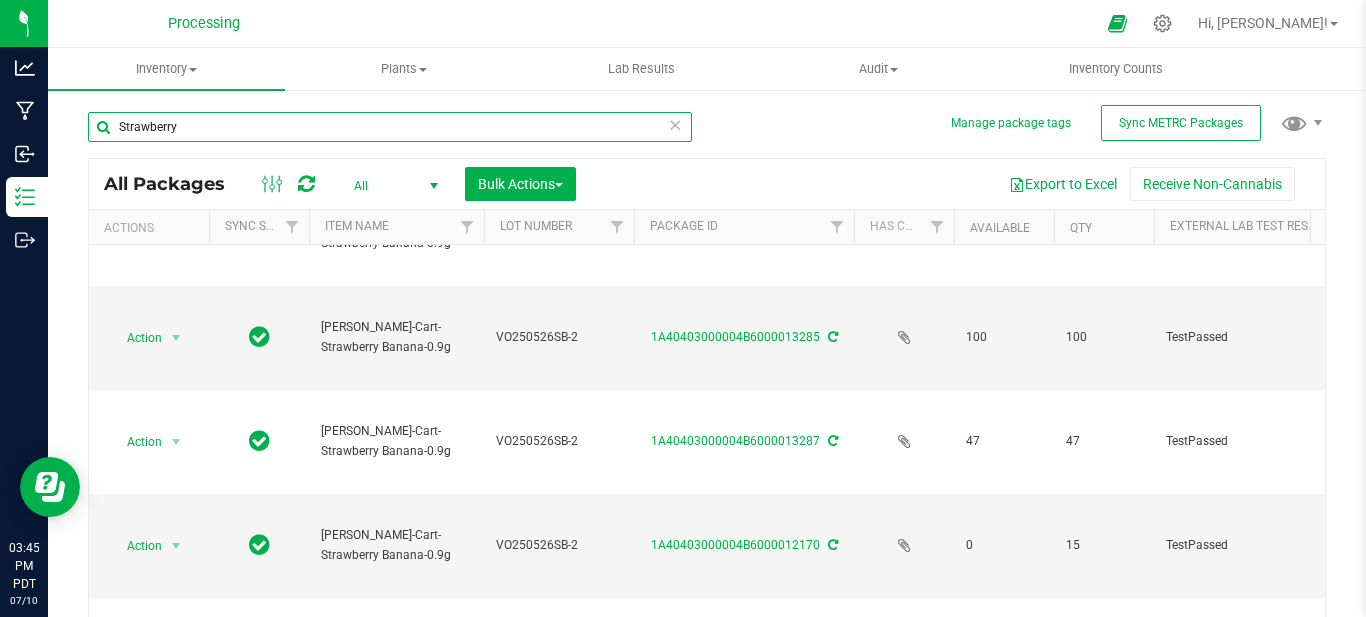 click on "Strawberry" at bounding box center [390, 127] 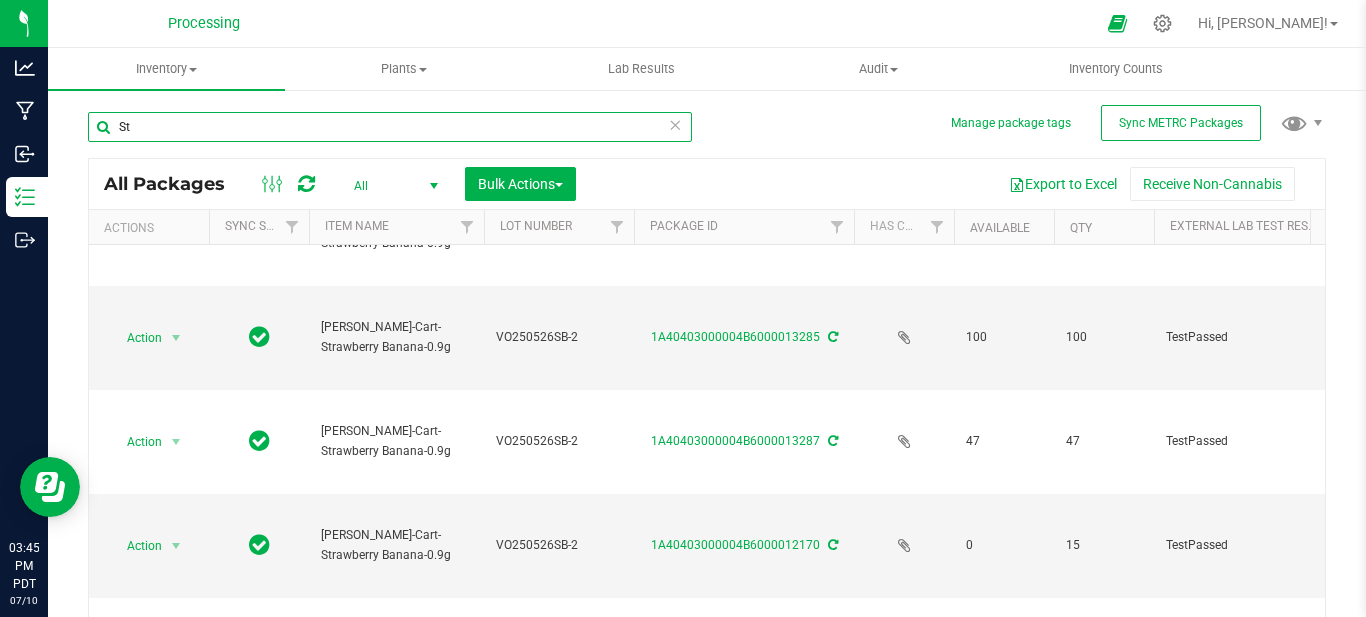 type on "S" 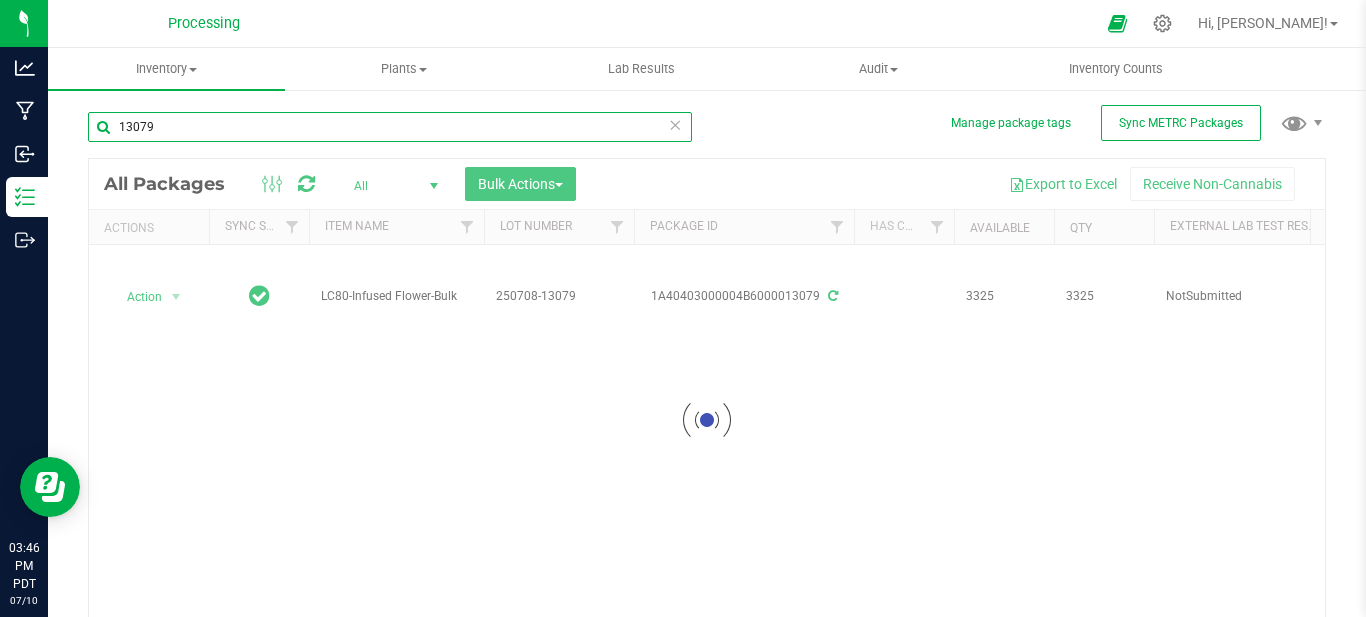 scroll, scrollTop: 0, scrollLeft: 0, axis: both 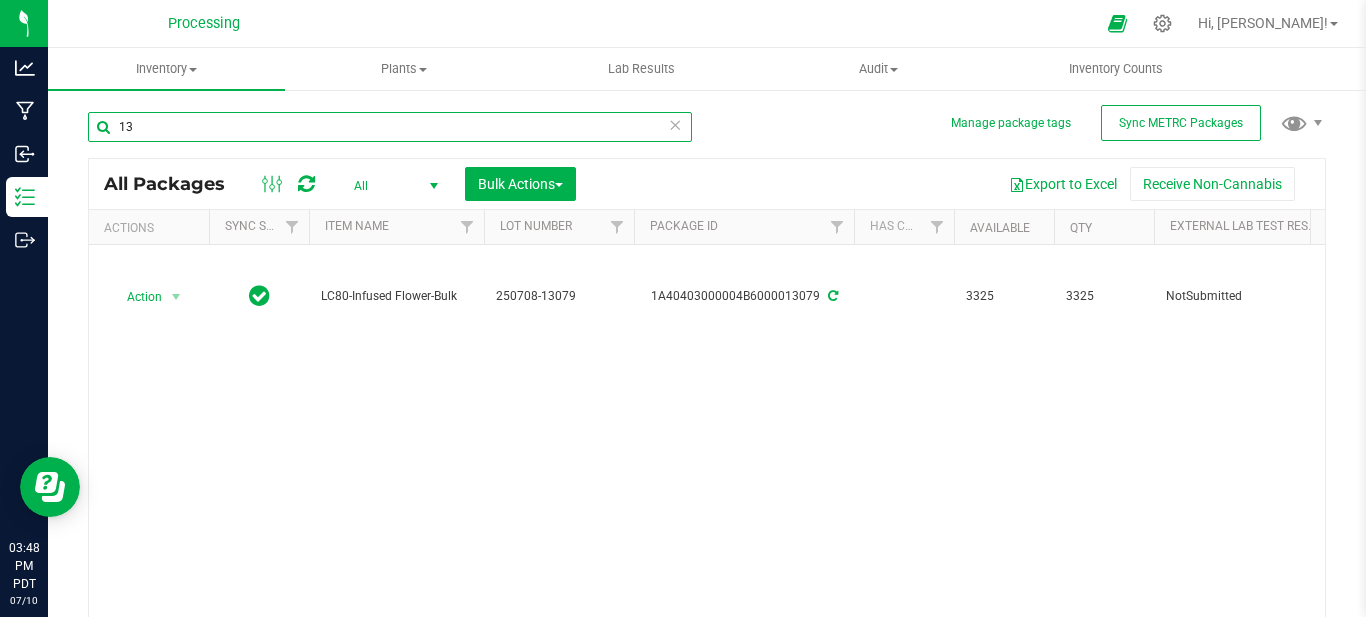 type on "1" 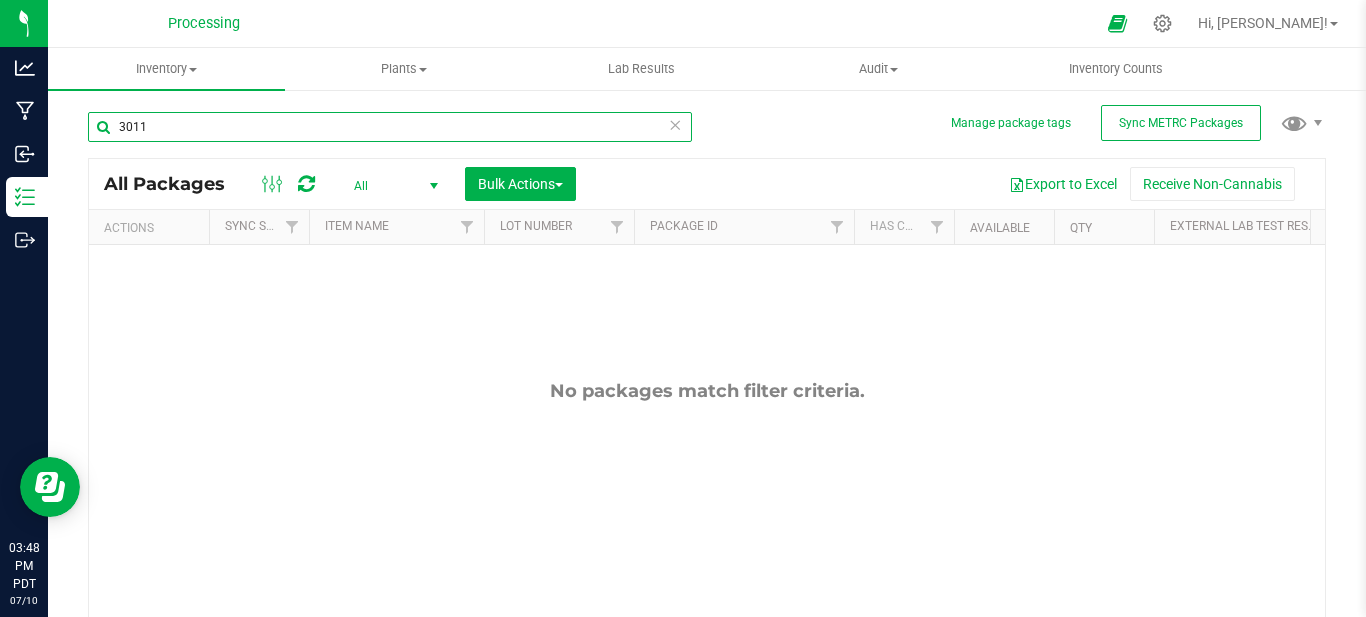 type on "30111" 